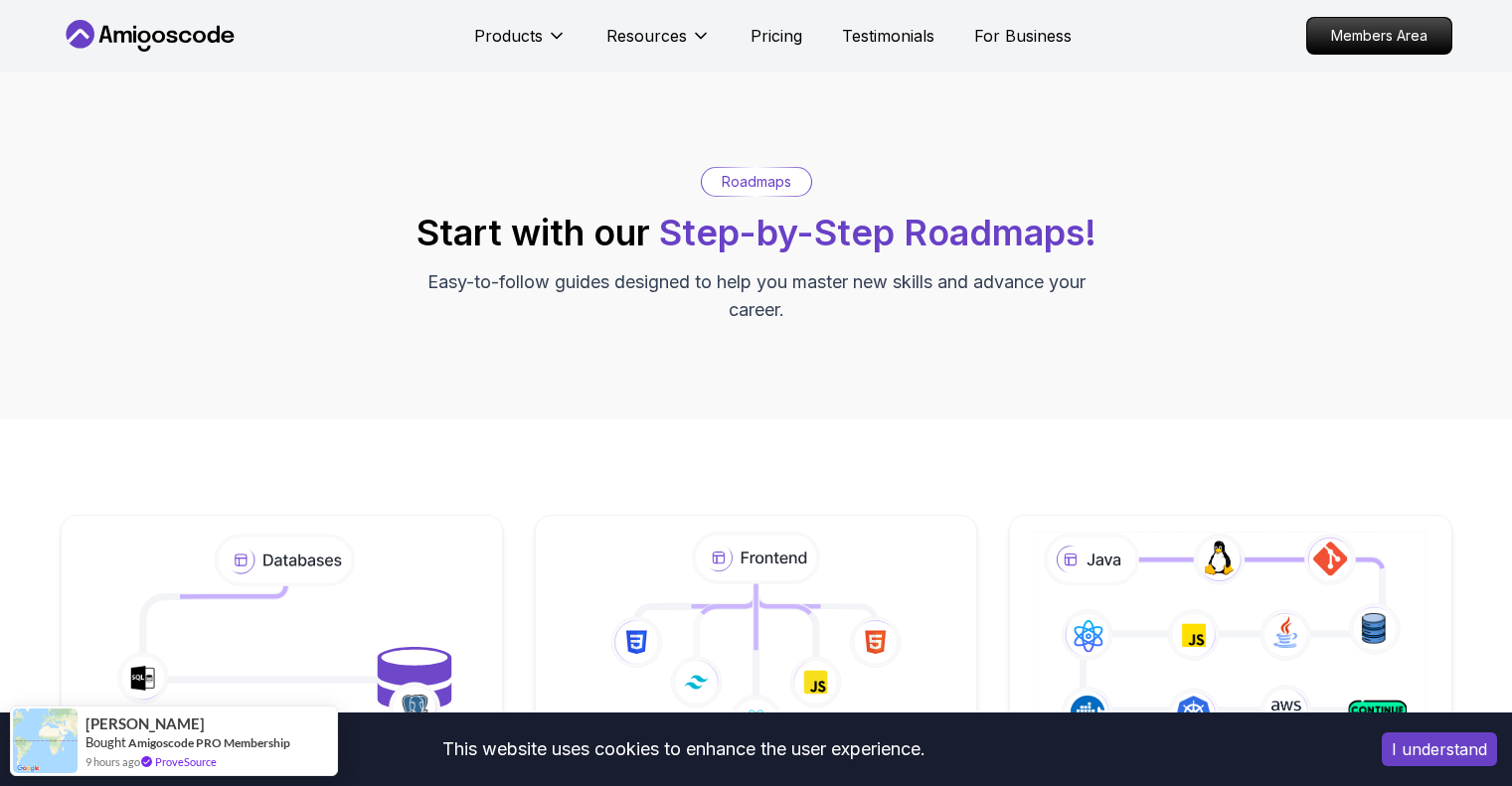scroll, scrollTop: 0, scrollLeft: 0, axis: both 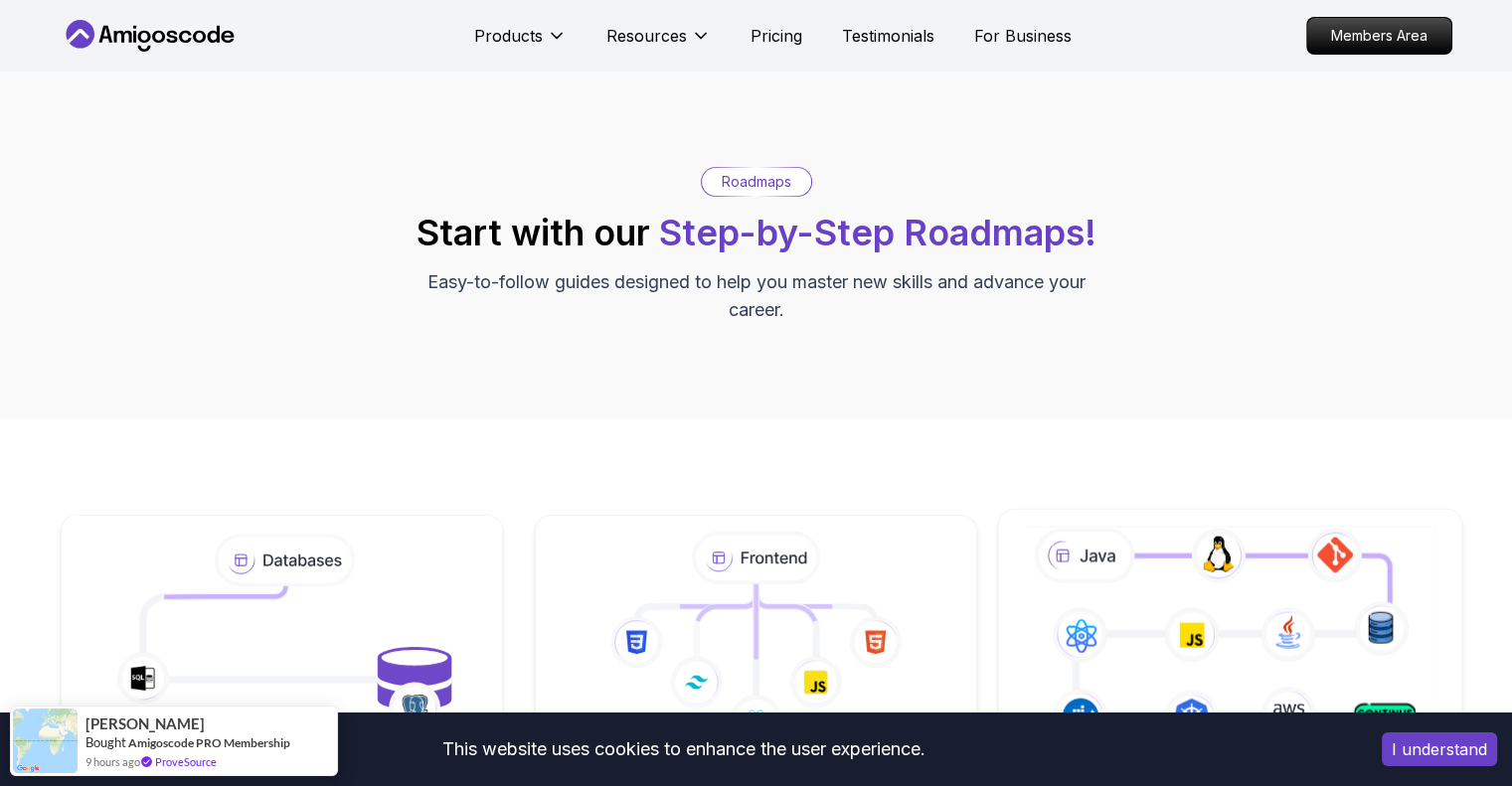 click on "I understand" at bounding box center (1439, 749) 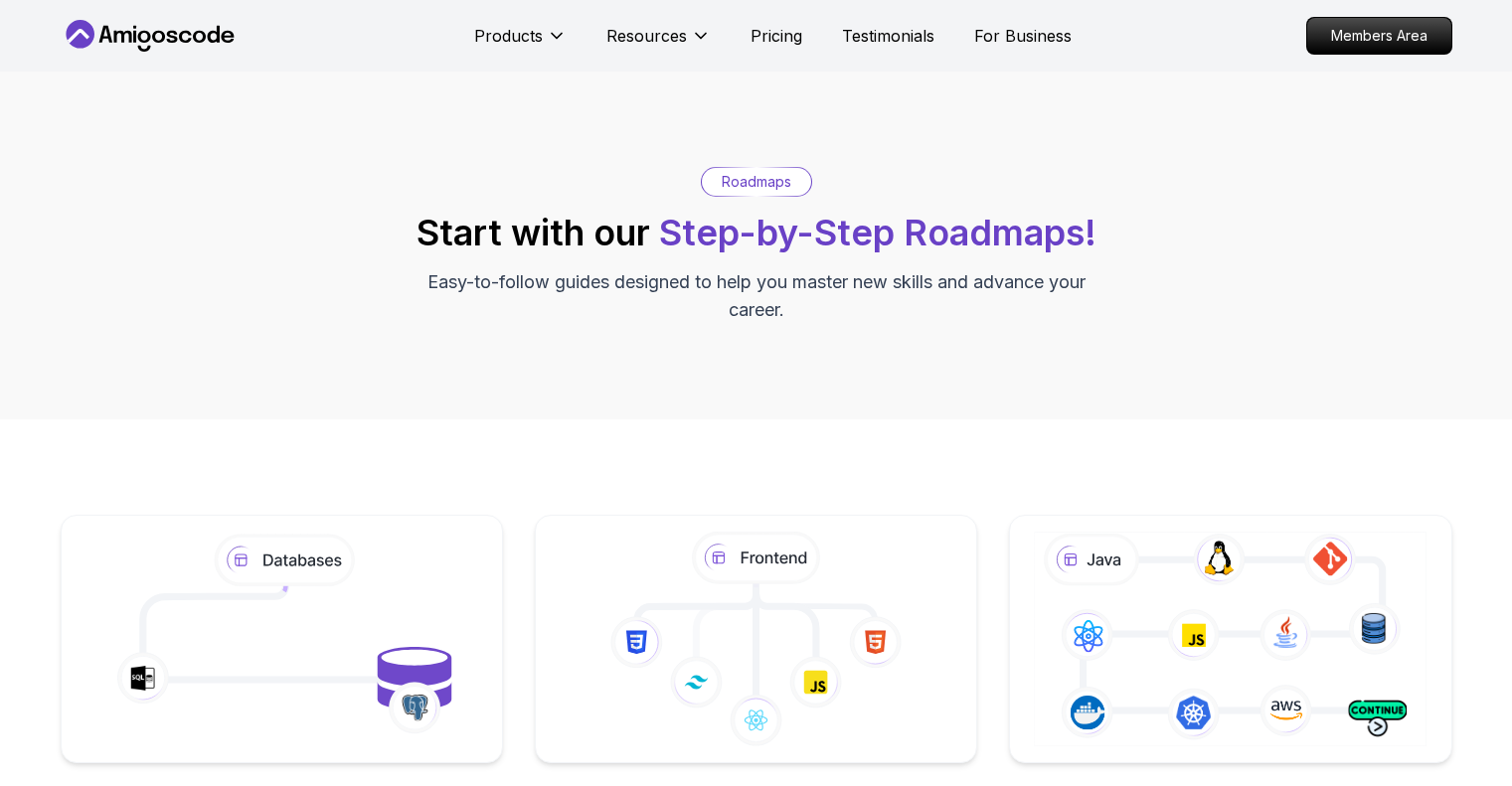 scroll, scrollTop: 0, scrollLeft: 0, axis: both 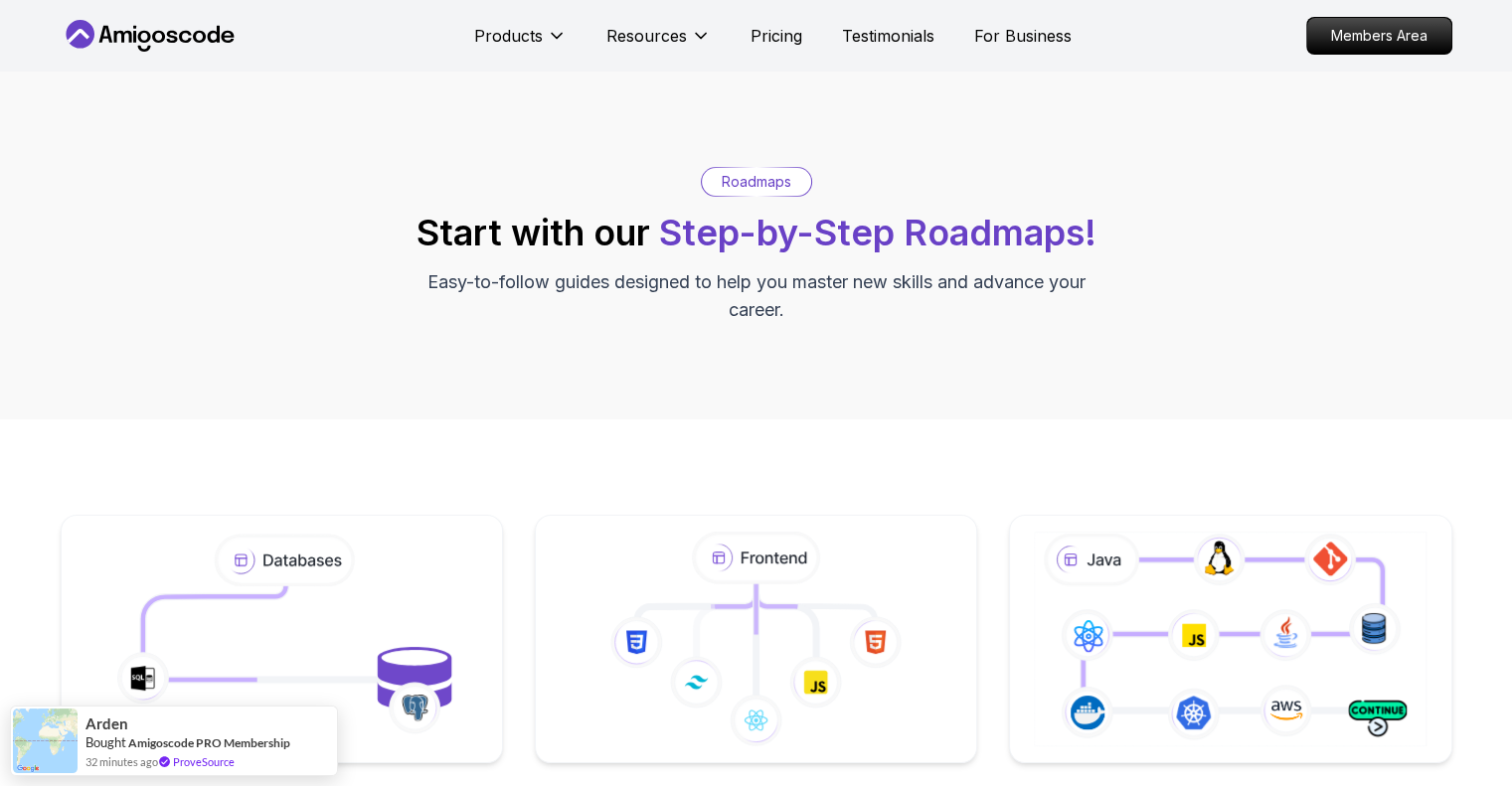 click on "Roadmaps" at bounding box center [756, 182] 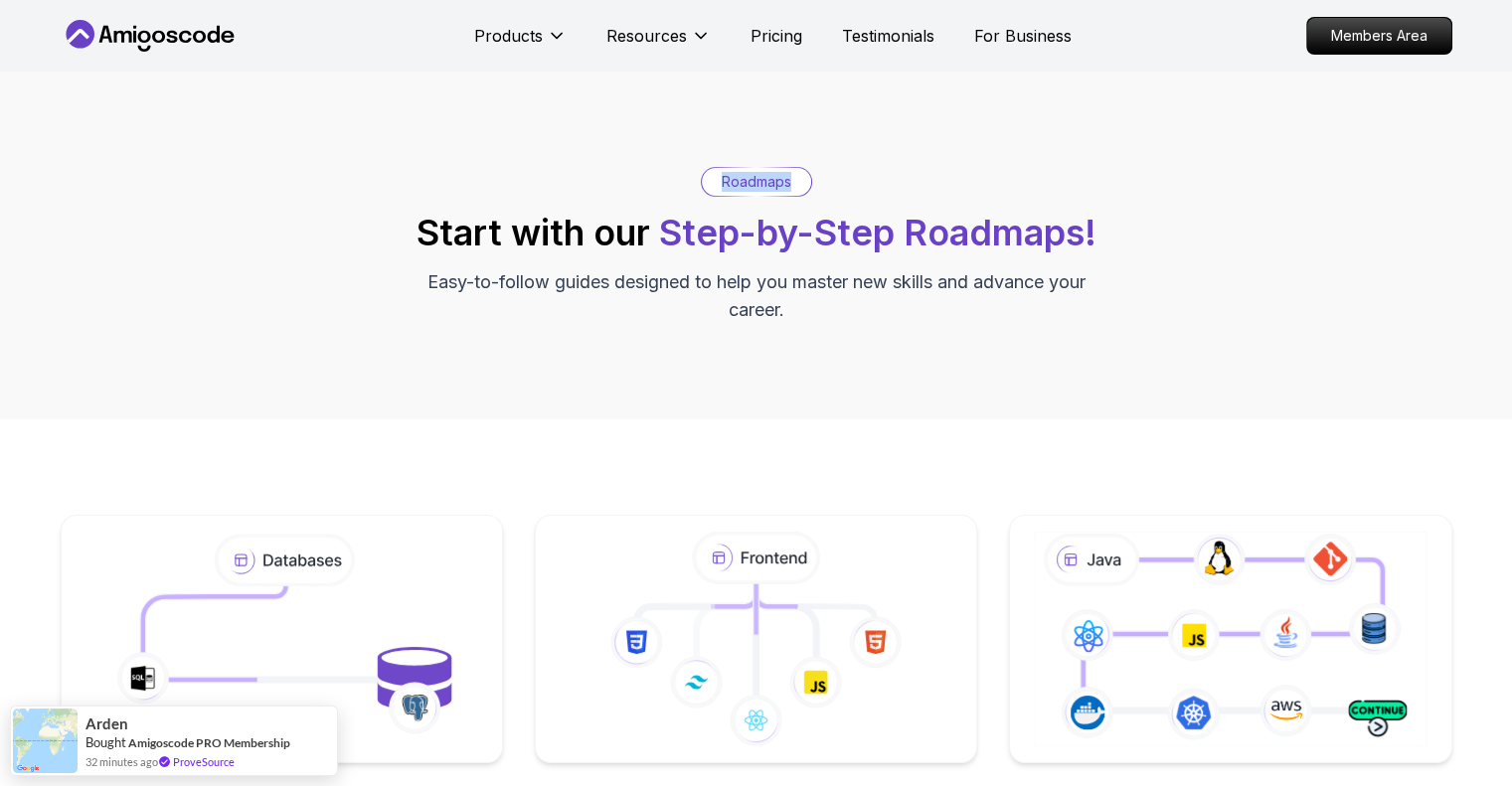click on "Roadmaps" at bounding box center (756, 182) 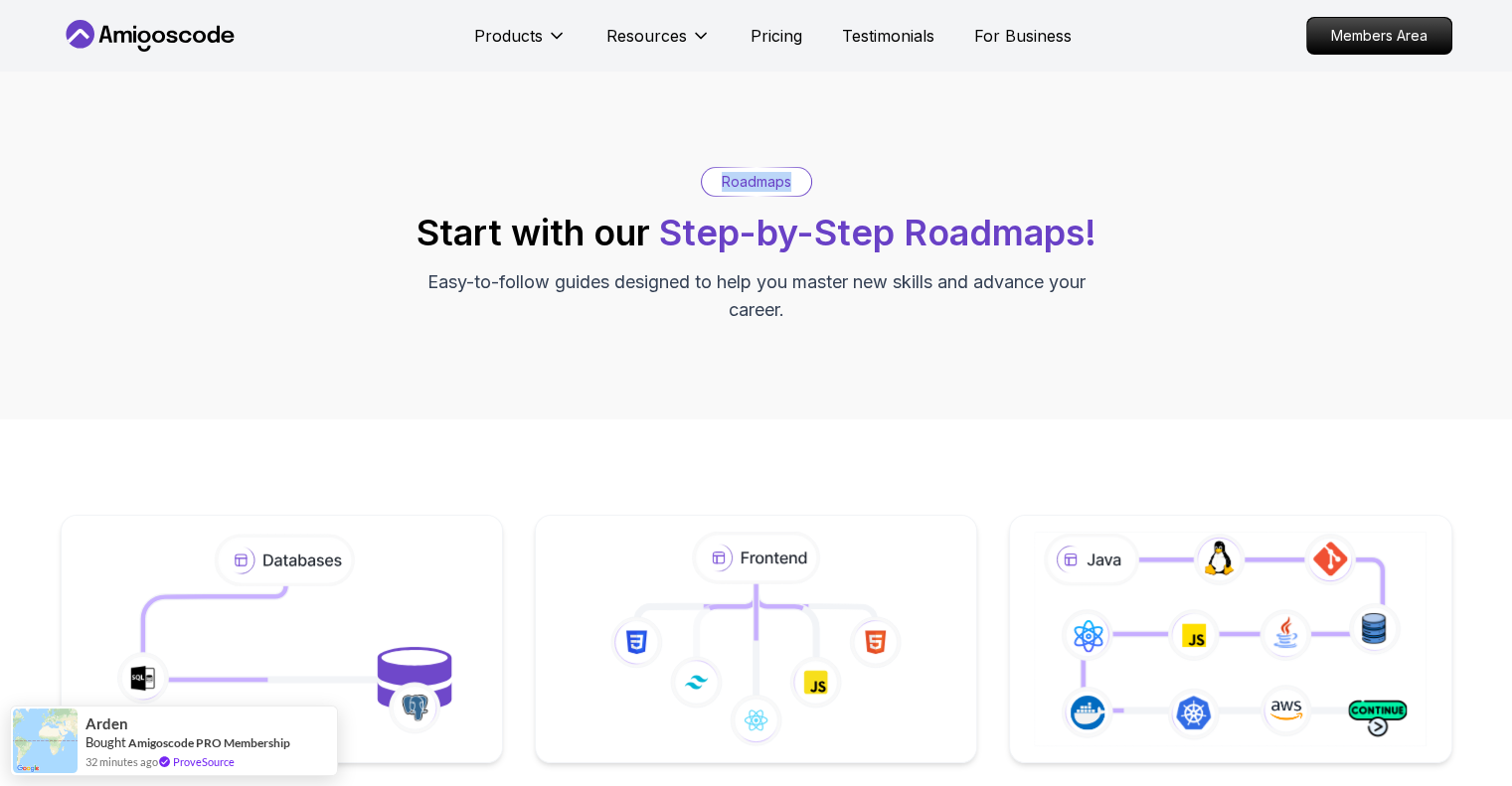click on "Roadmaps" at bounding box center (756, 182) 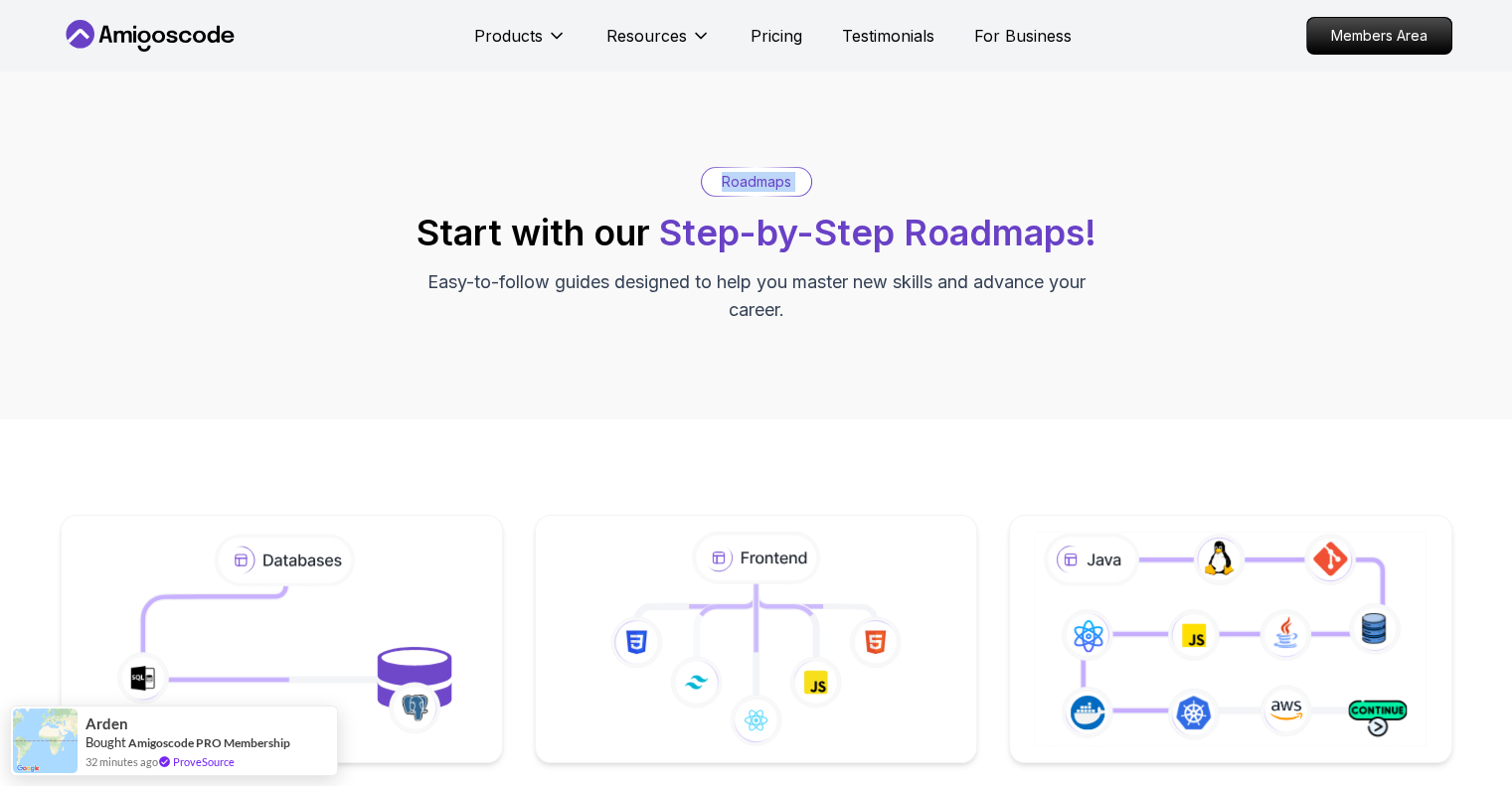 click on "Roadmaps" at bounding box center (756, 182) 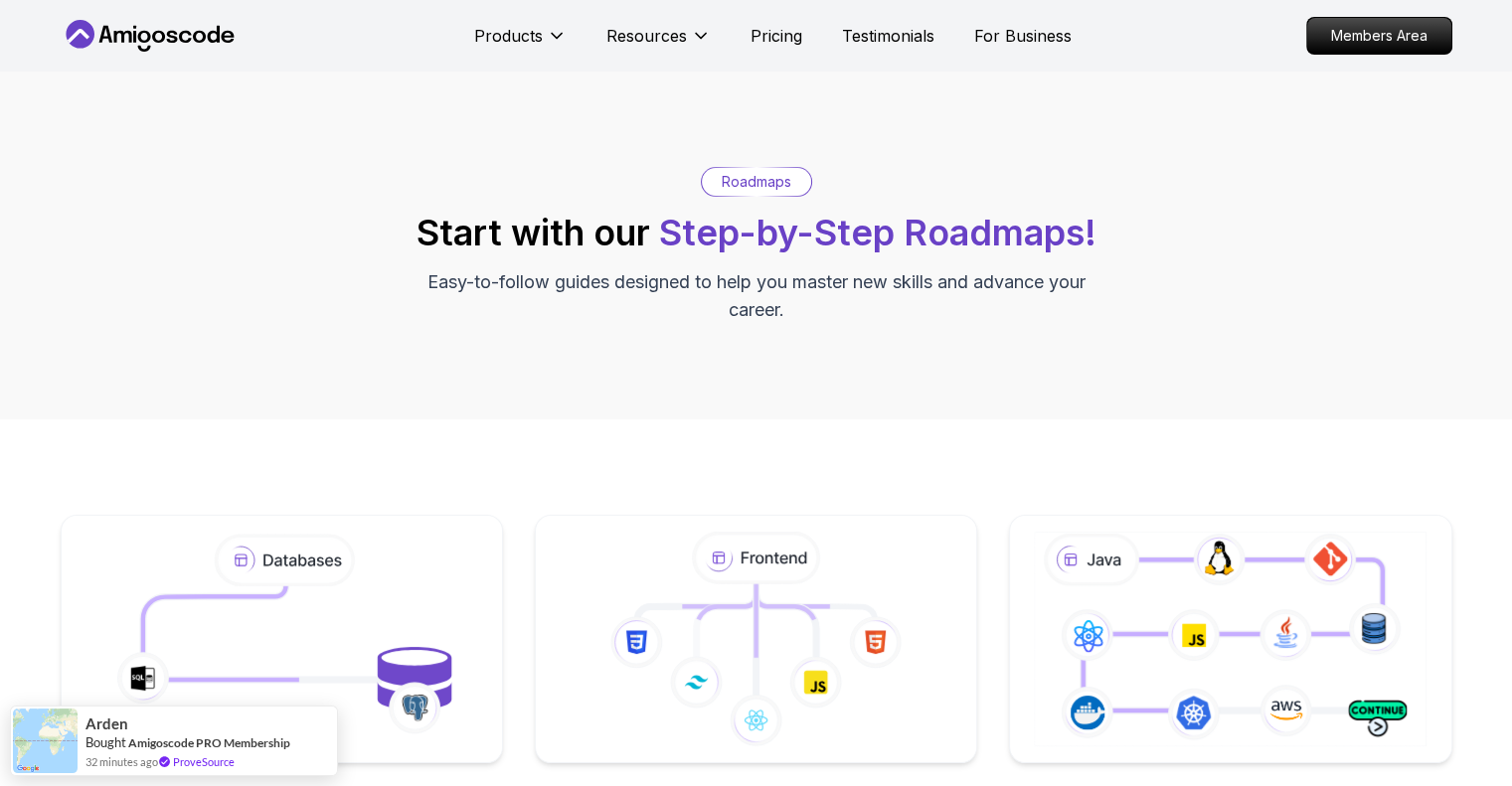 click on "Roadmaps" at bounding box center [756, 182] 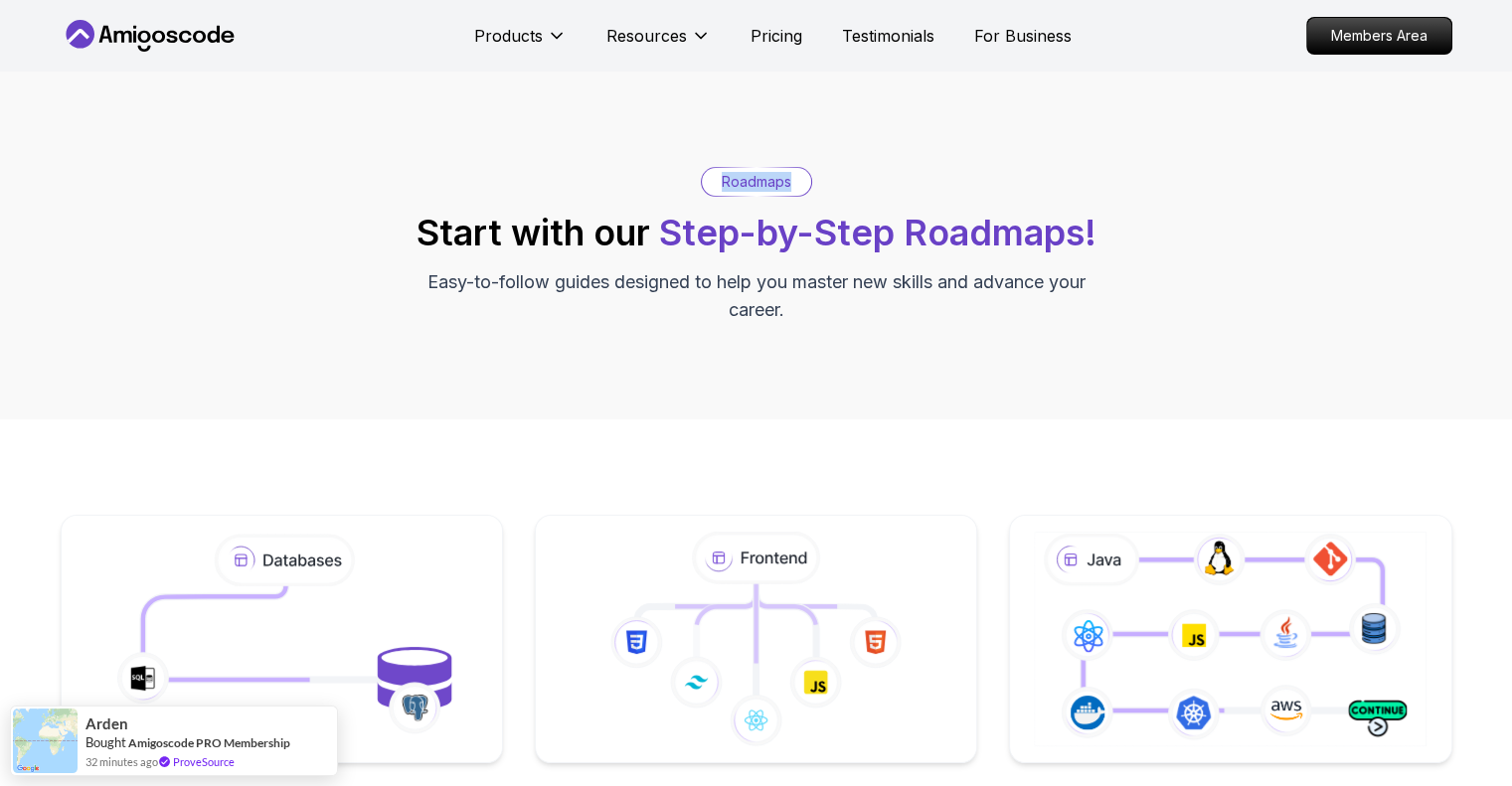 click on "Roadmaps" at bounding box center [756, 182] 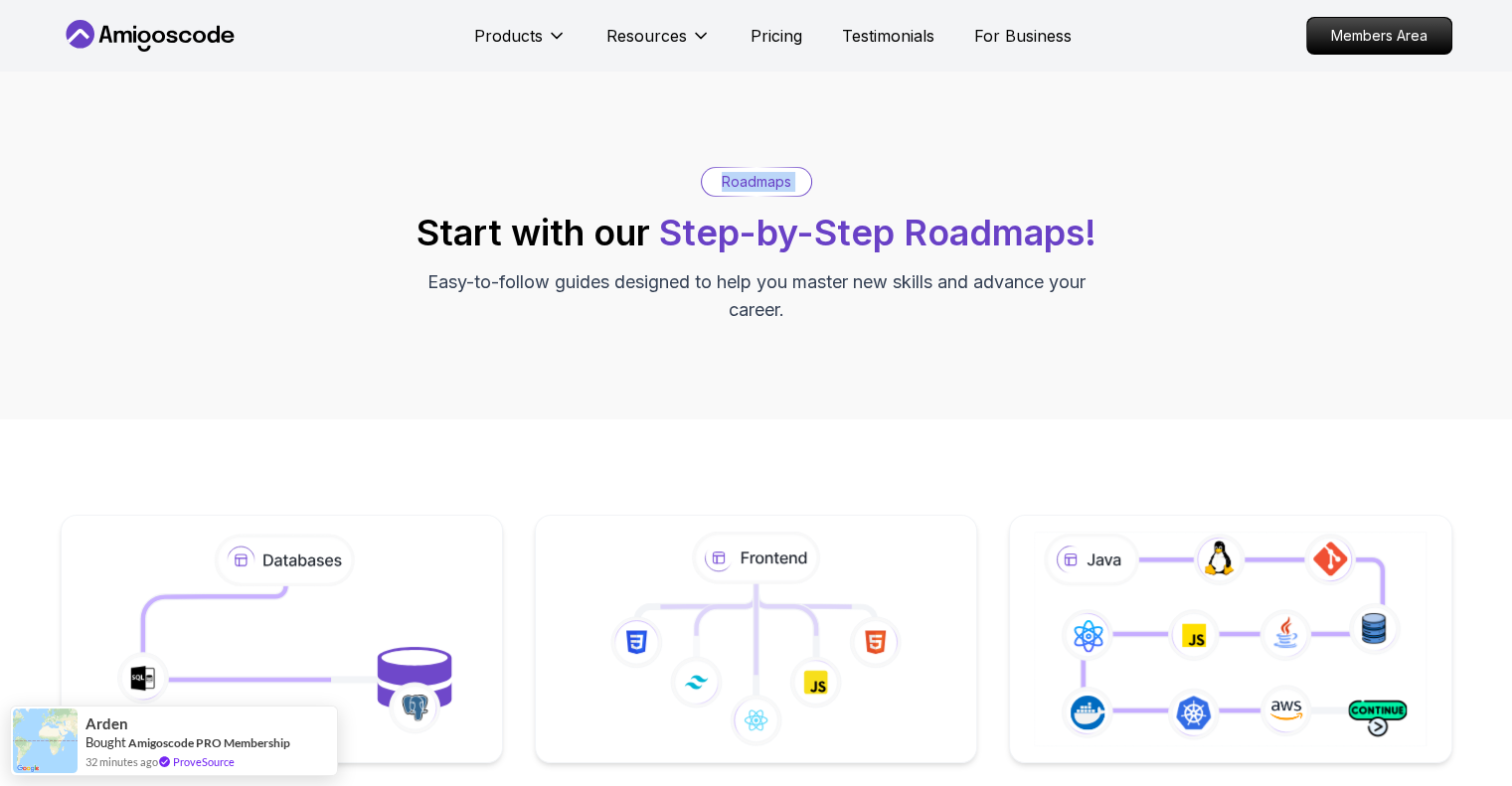 click on "Roadmaps Start with our   Step-by-Step Roadmaps! Easy-to-follow guides designed to help you master new skills and advance your career." at bounding box center [756, 245] 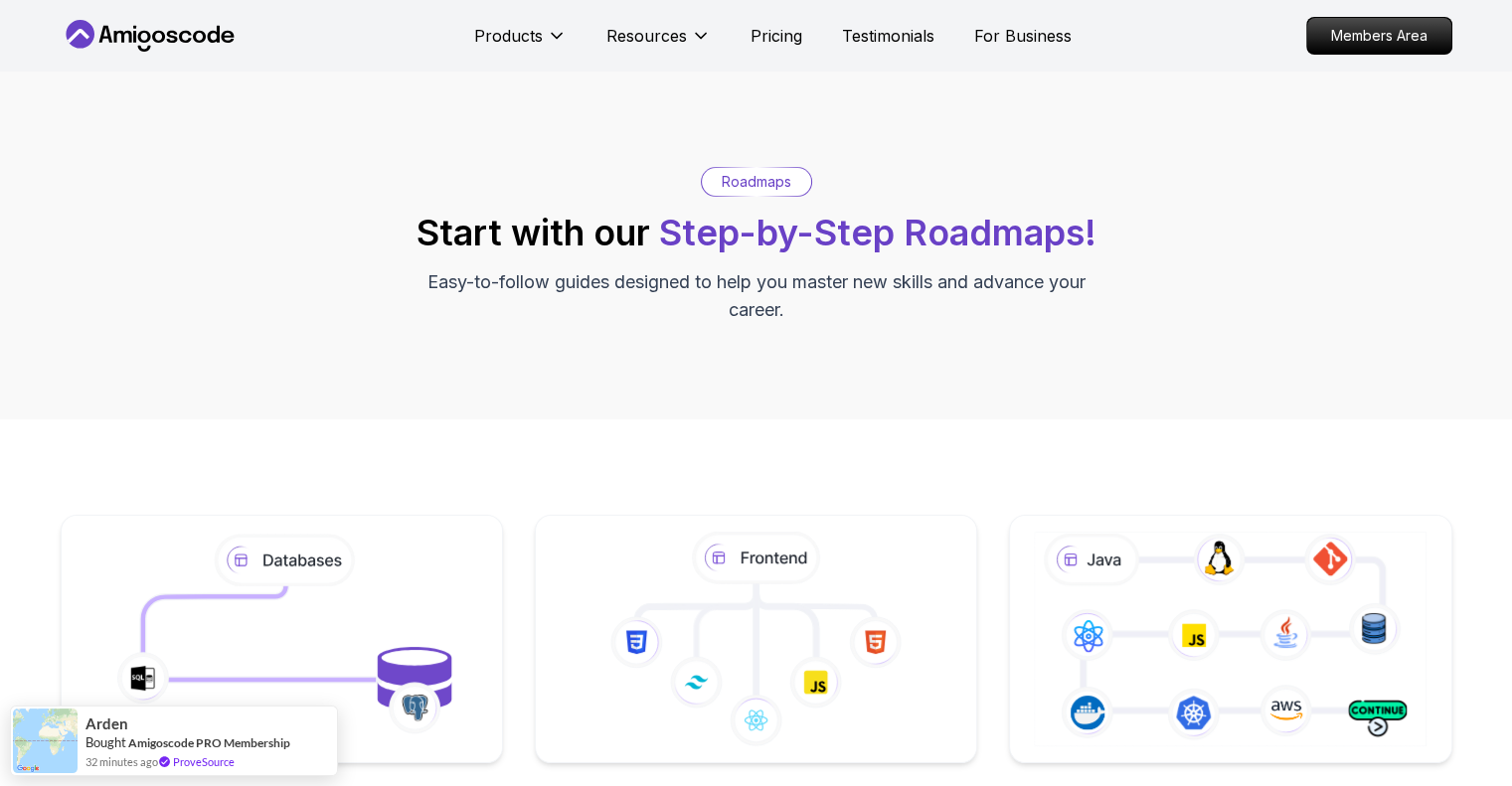 click on "Roadmaps" at bounding box center (756, 182) 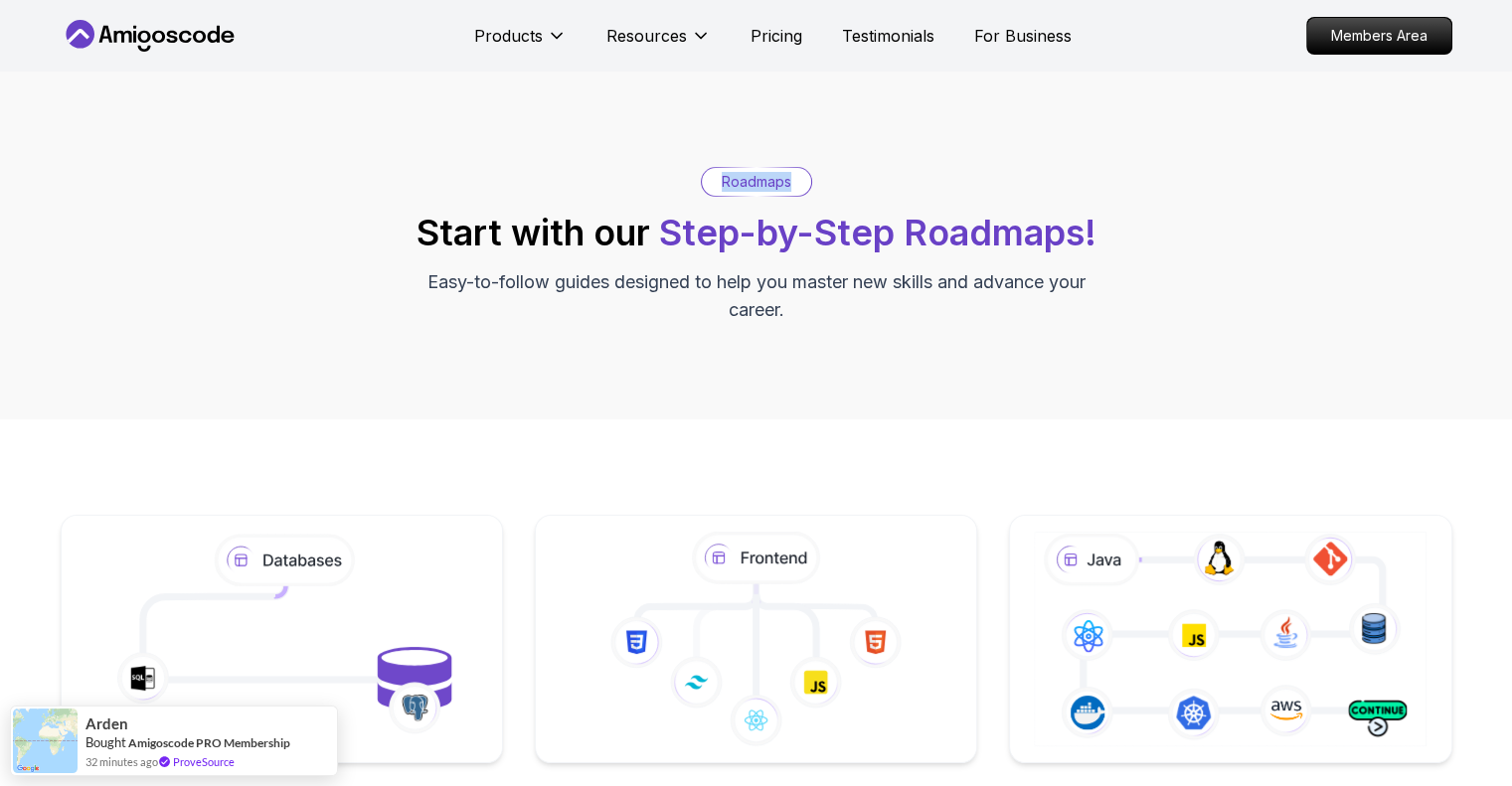 click on "Roadmaps" at bounding box center [756, 182] 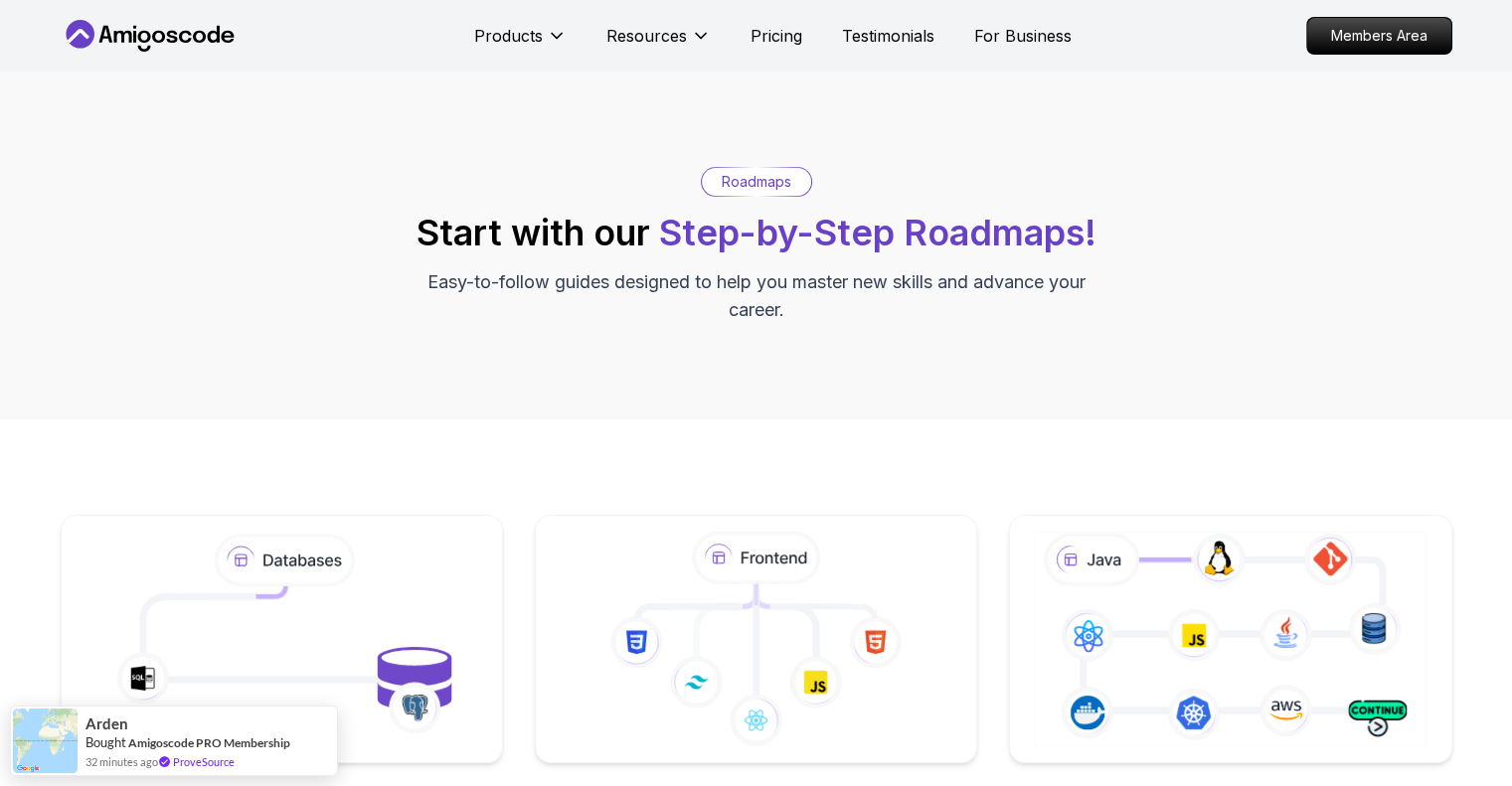 click on "Roadmaps" at bounding box center (756, 182) 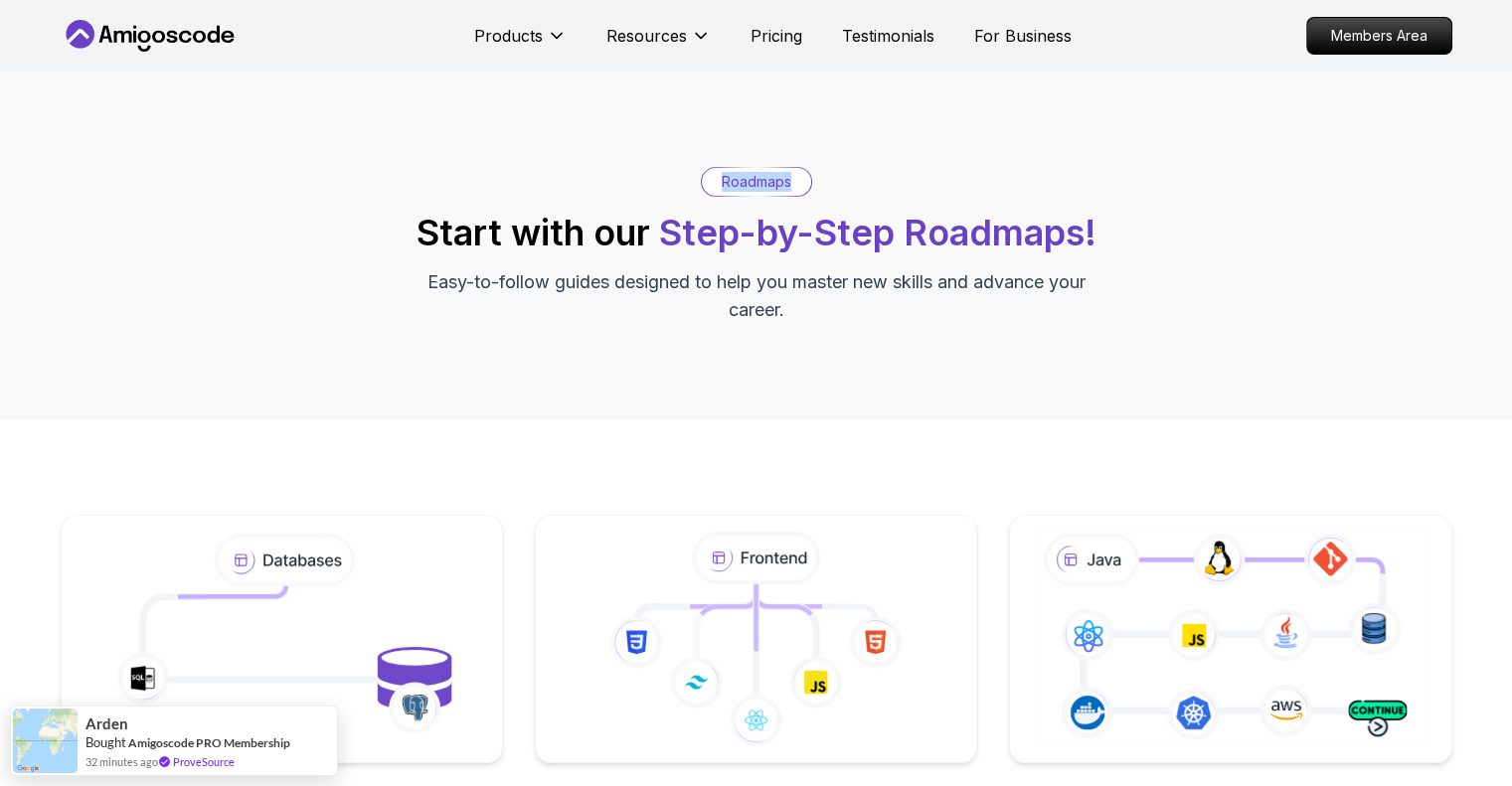click on "Roadmaps Start with our   Step-by-Step Roadmaps! Easy-to-follow guides designed to help you master new skills and advance your career." at bounding box center (756, 245) 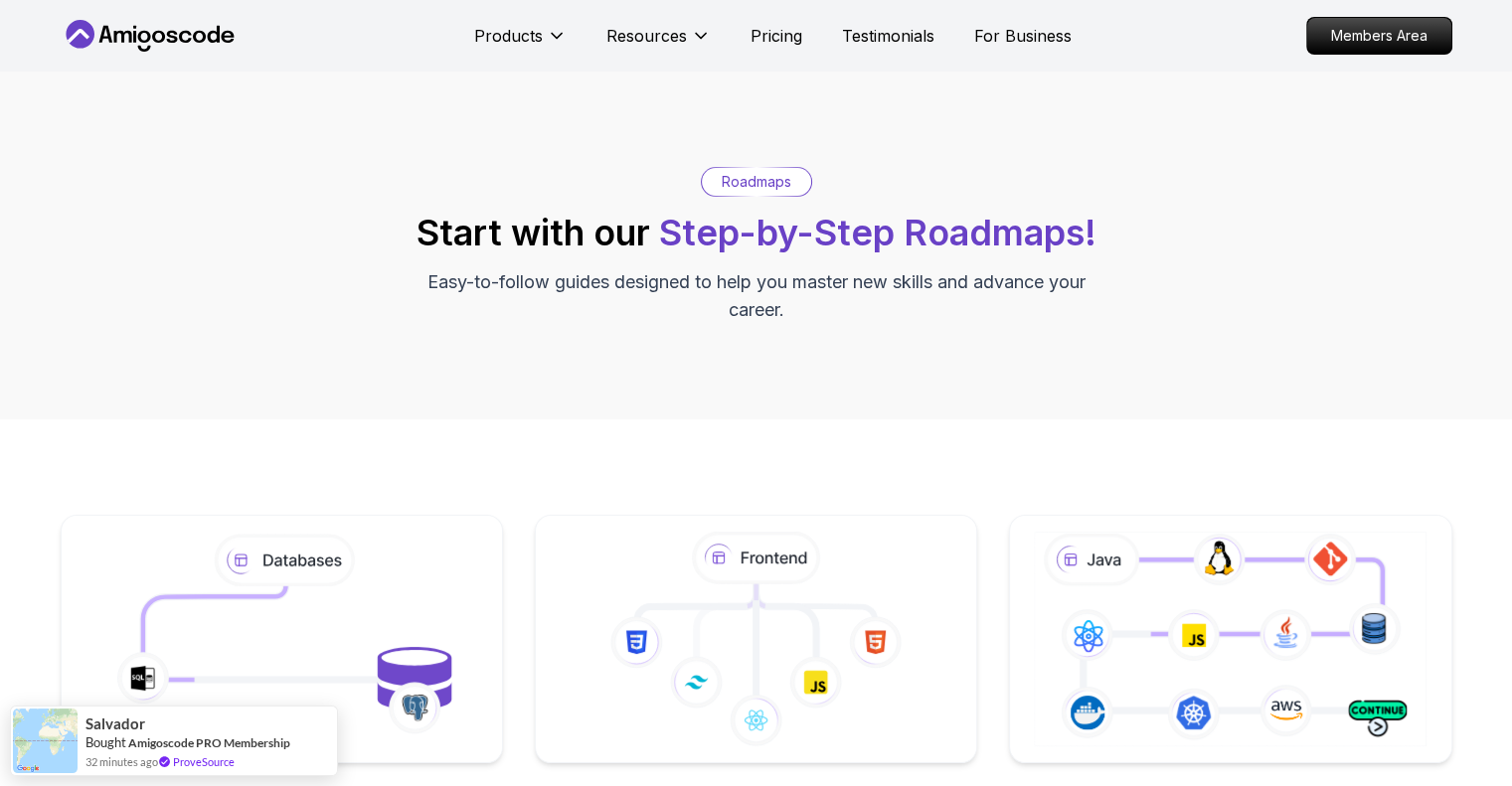 click on "Roadmaps" at bounding box center [756, 182] 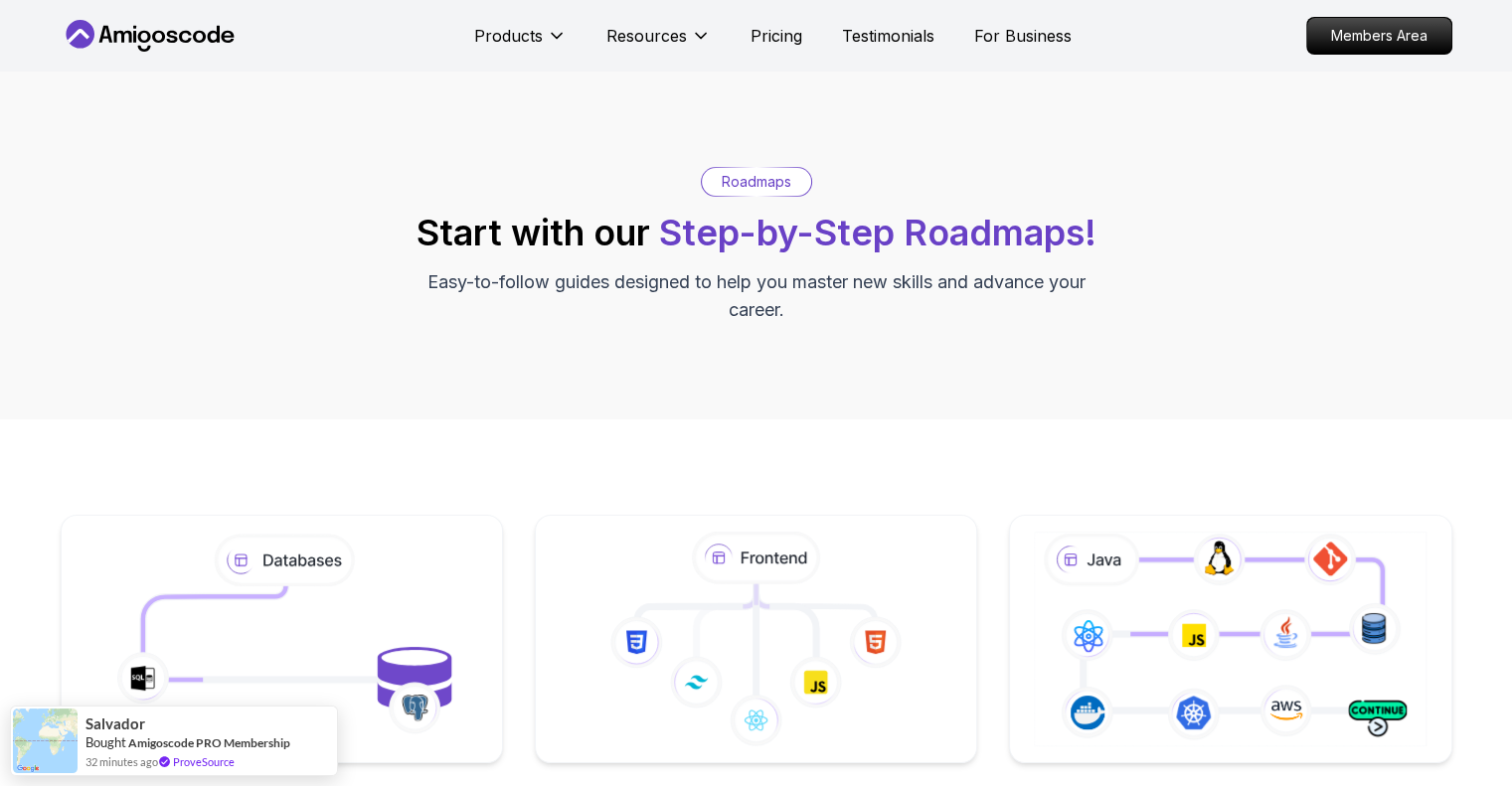 click on "Roadmaps" at bounding box center [756, 182] 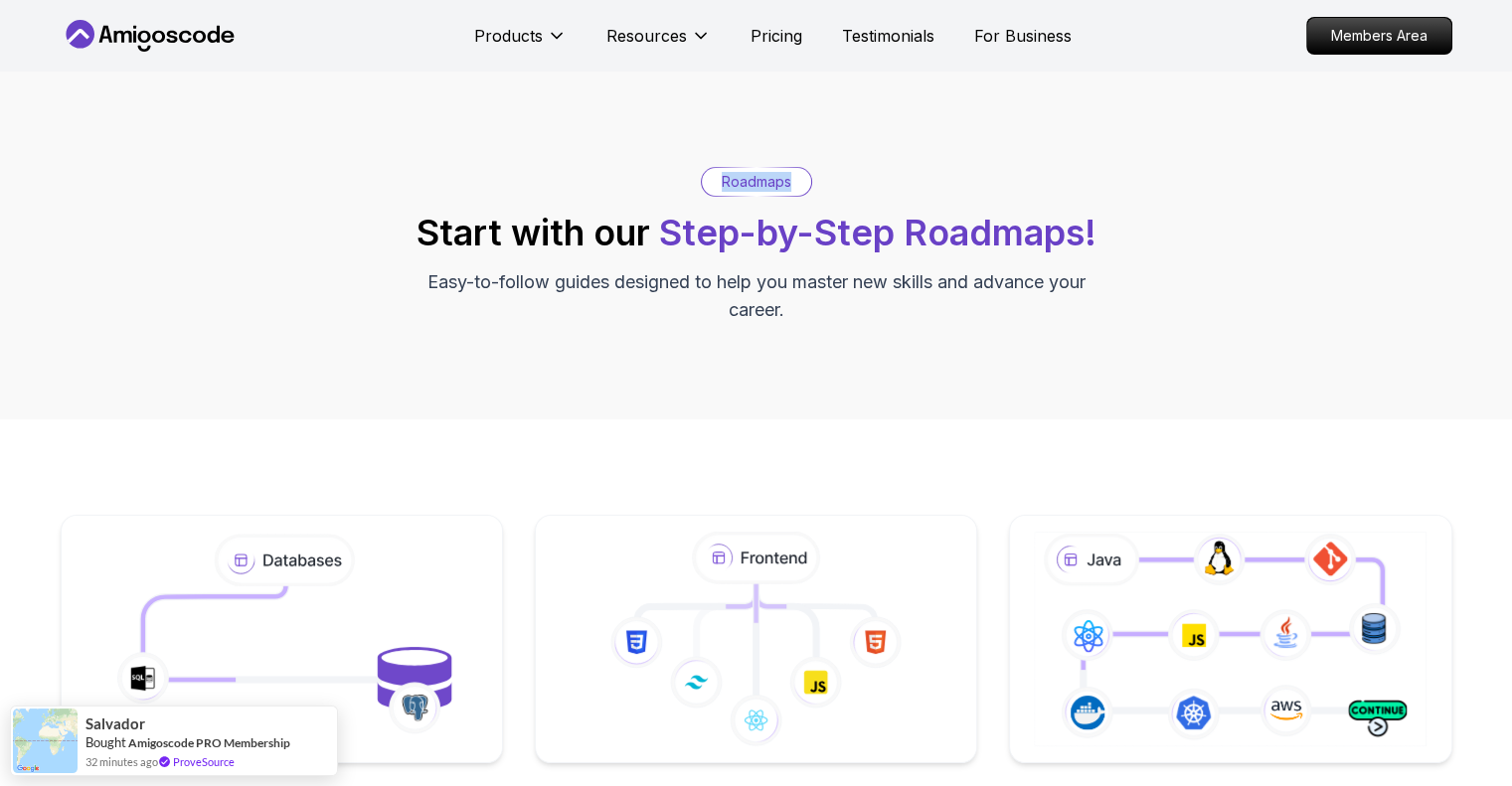 click on "Roadmaps Start with our   Step-by-Step Roadmaps! Easy-to-follow guides designed to help you master new skills and advance your career." at bounding box center (756, 245) 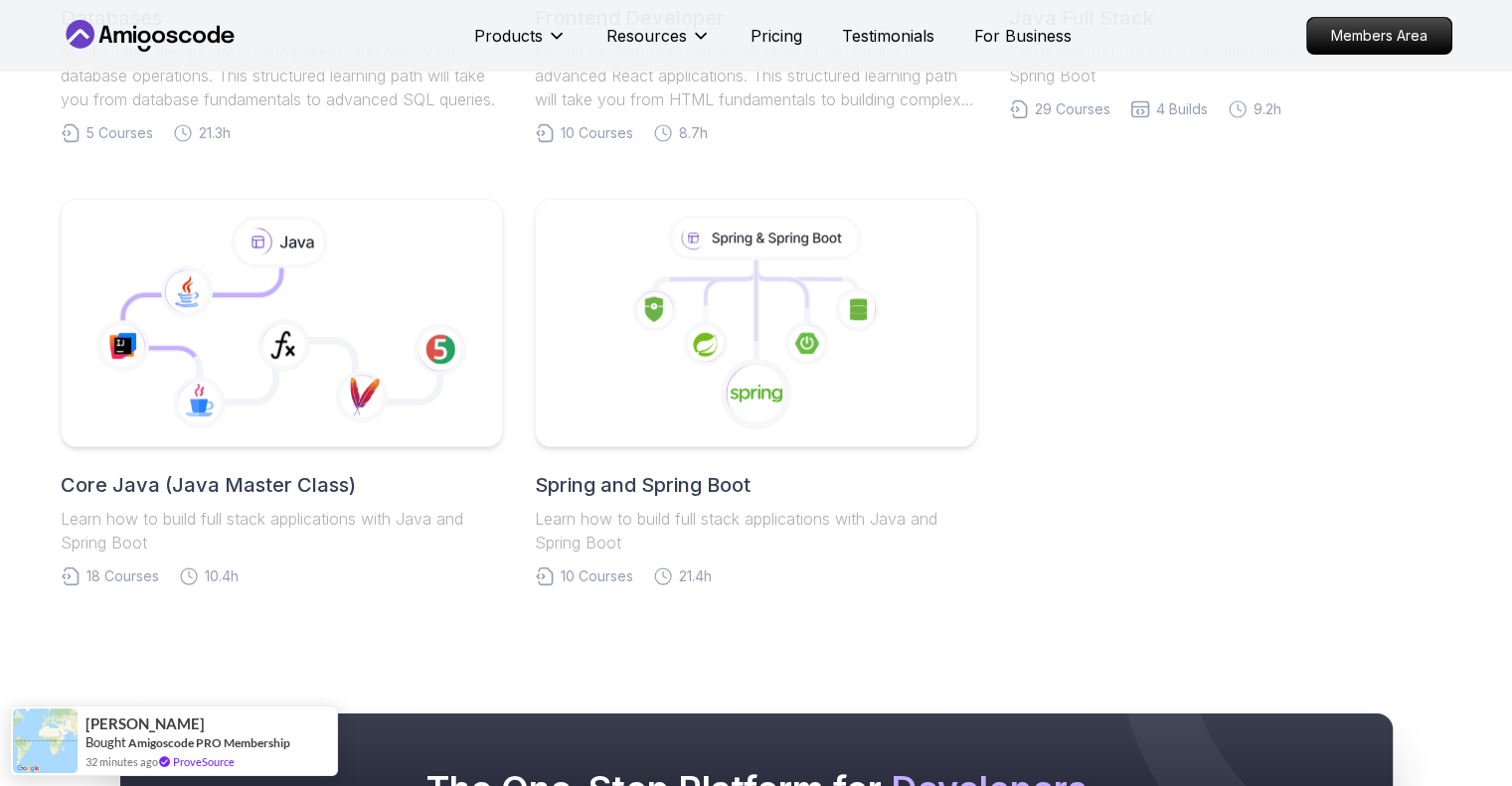 scroll, scrollTop: 795, scrollLeft: 0, axis: vertical 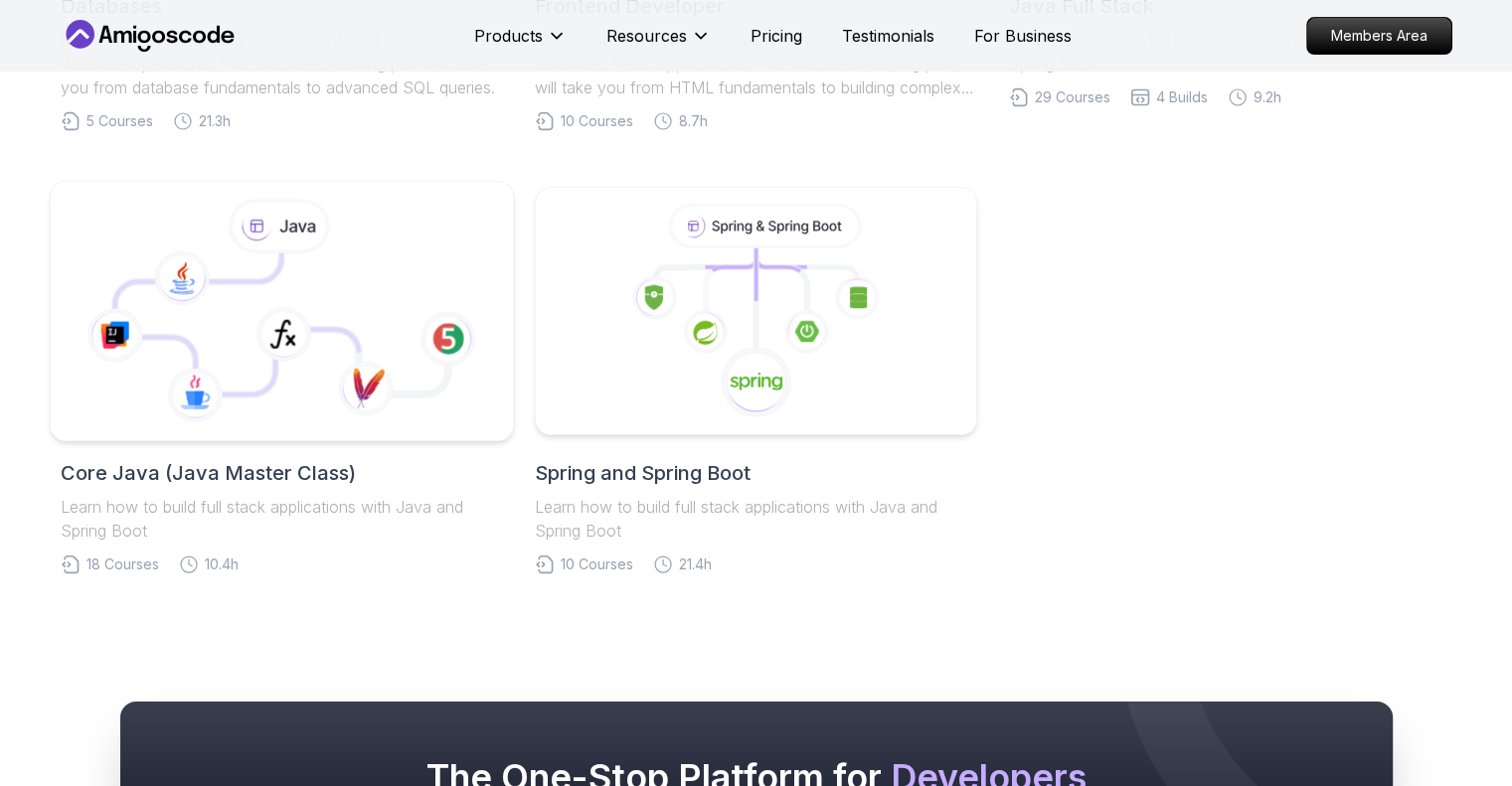 click 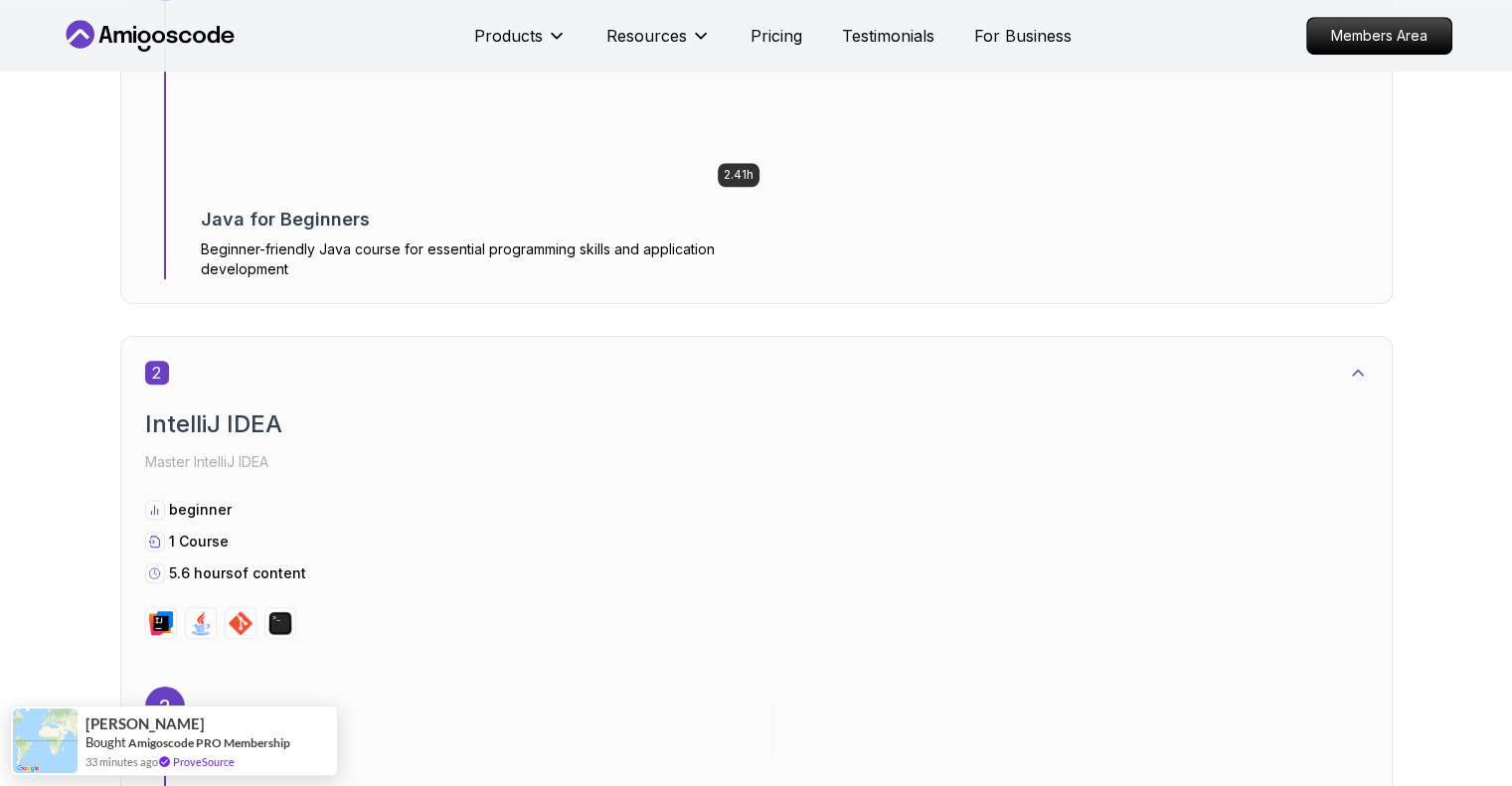 scroll, scrollTop: 1531, scrollLeft: 0, axis: vertical 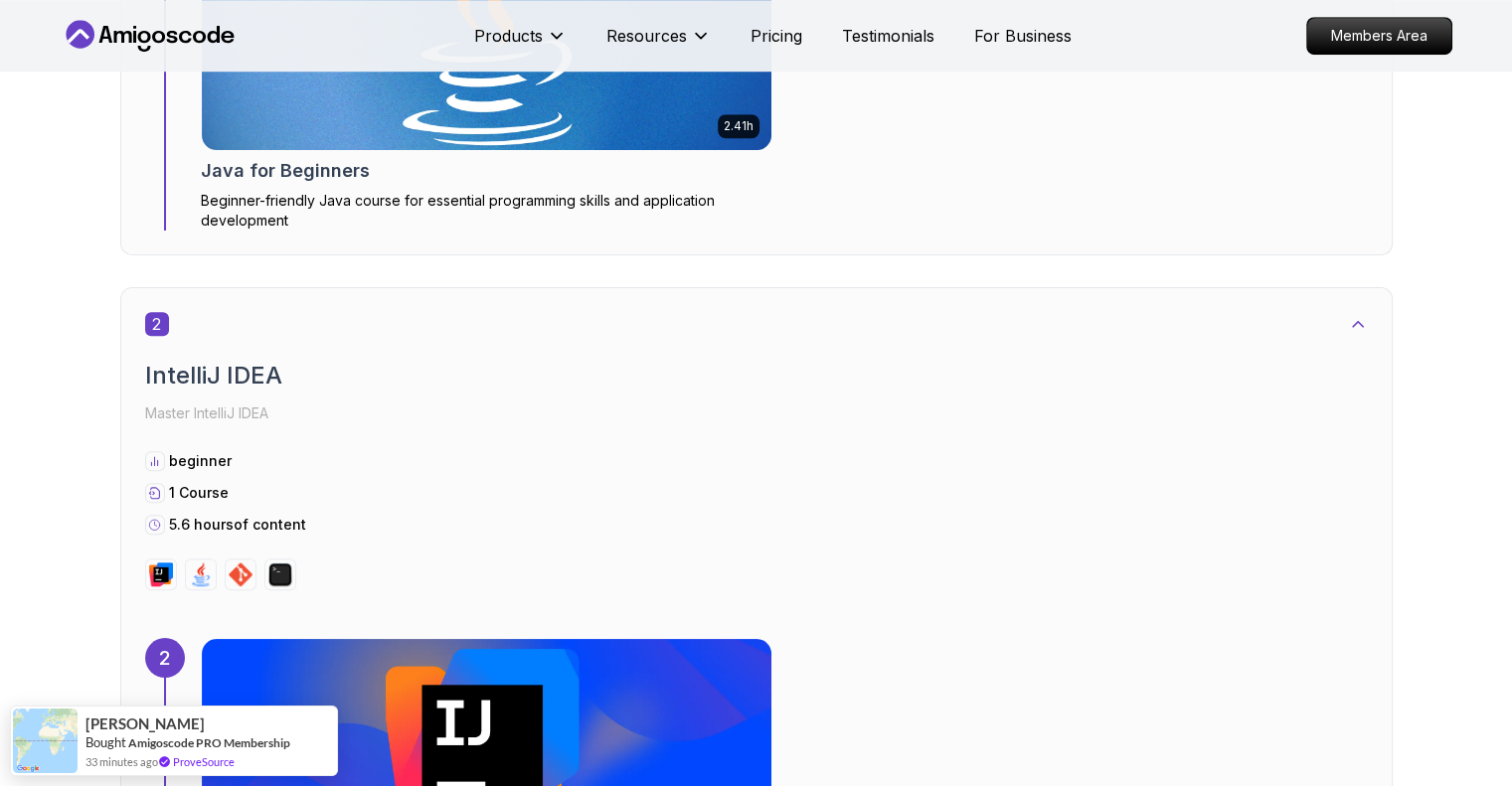 click at bounding box center [486, 1463] 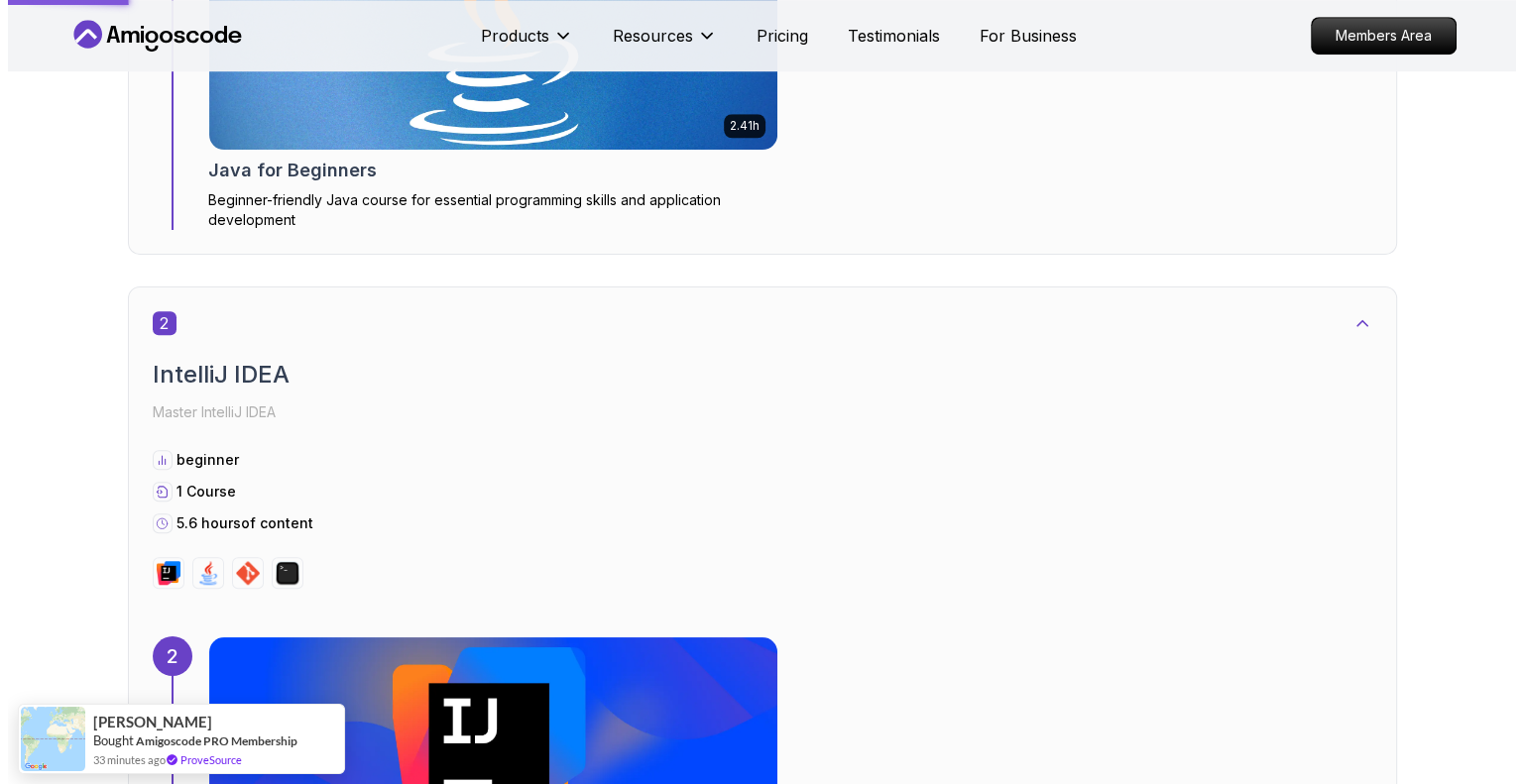 scroll, scrollTop: 0, scrollLeft: 0, axis: both 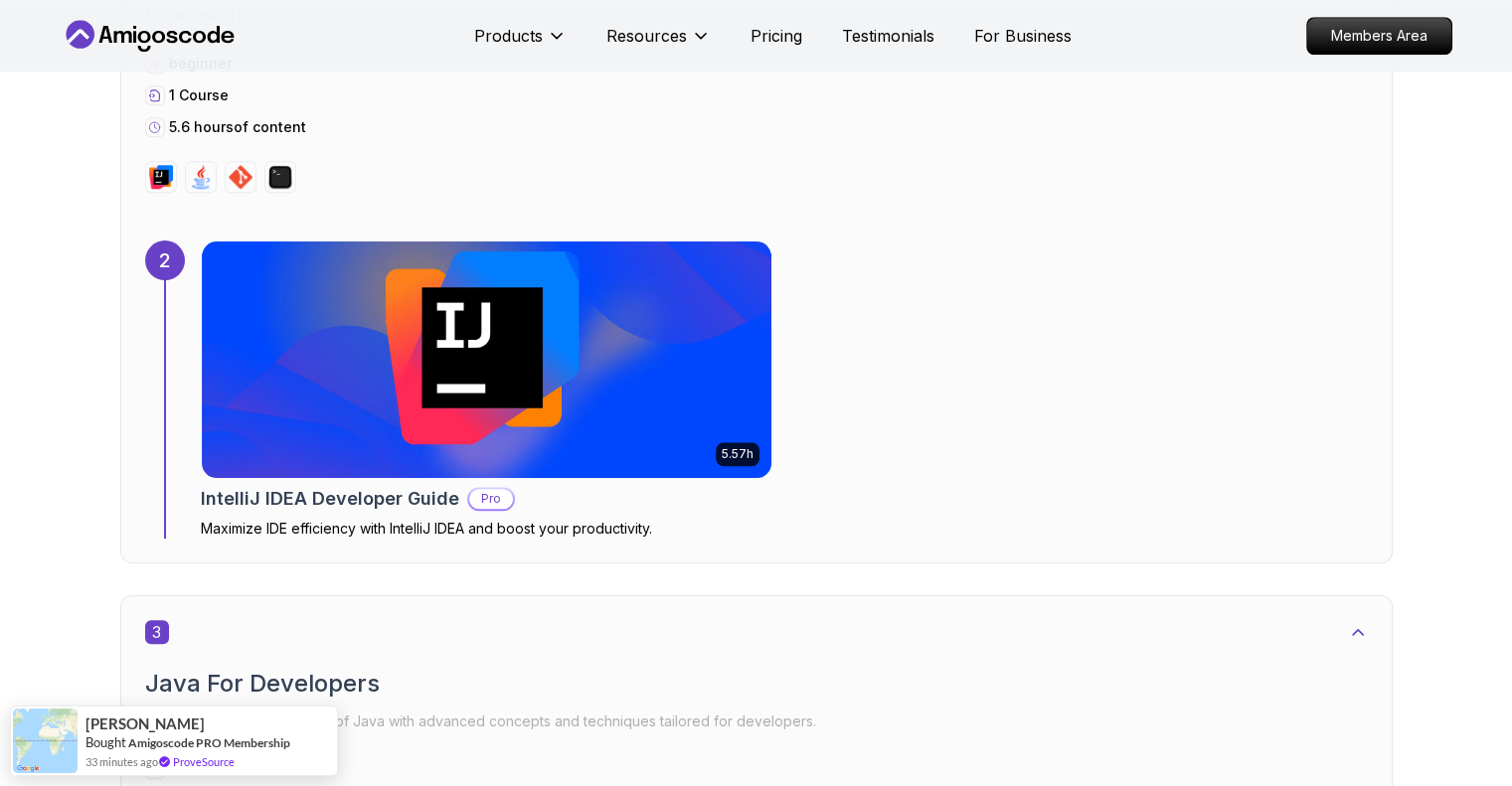 click at bounding box center [486, 1771] 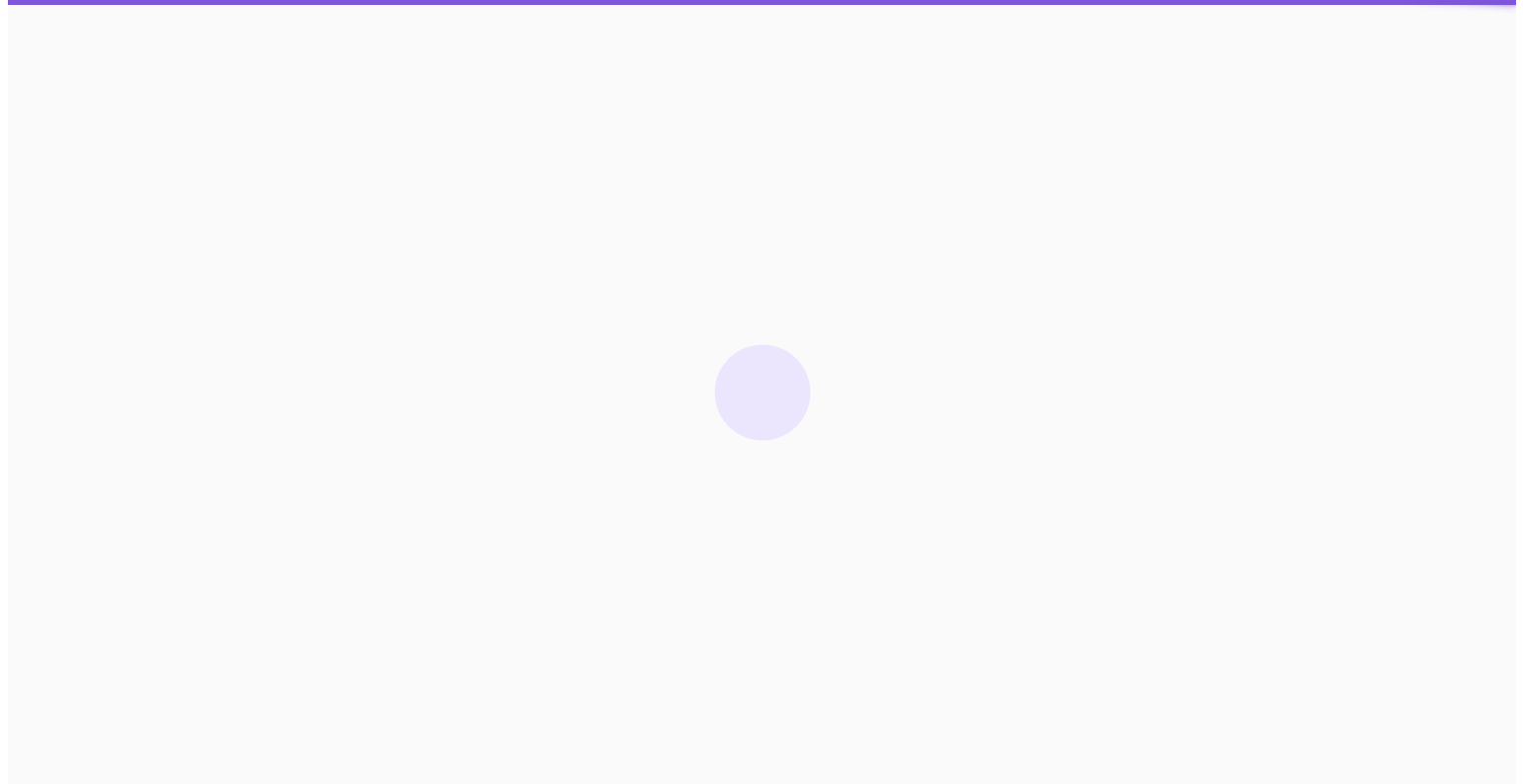 scroll, scrollTop: 0, scrollLeft: 0, axis: both 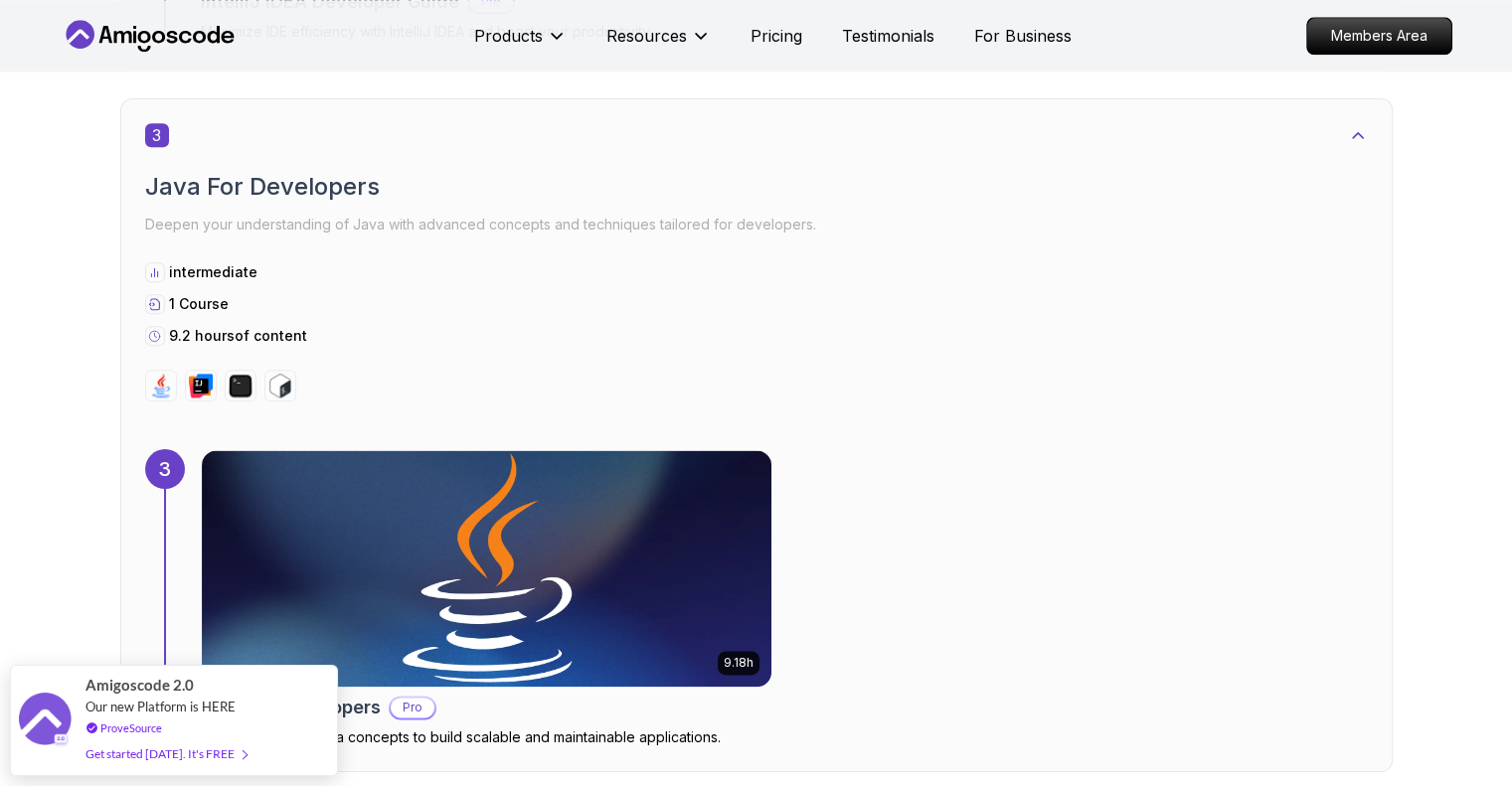 click at bounding box center (486, 1979) 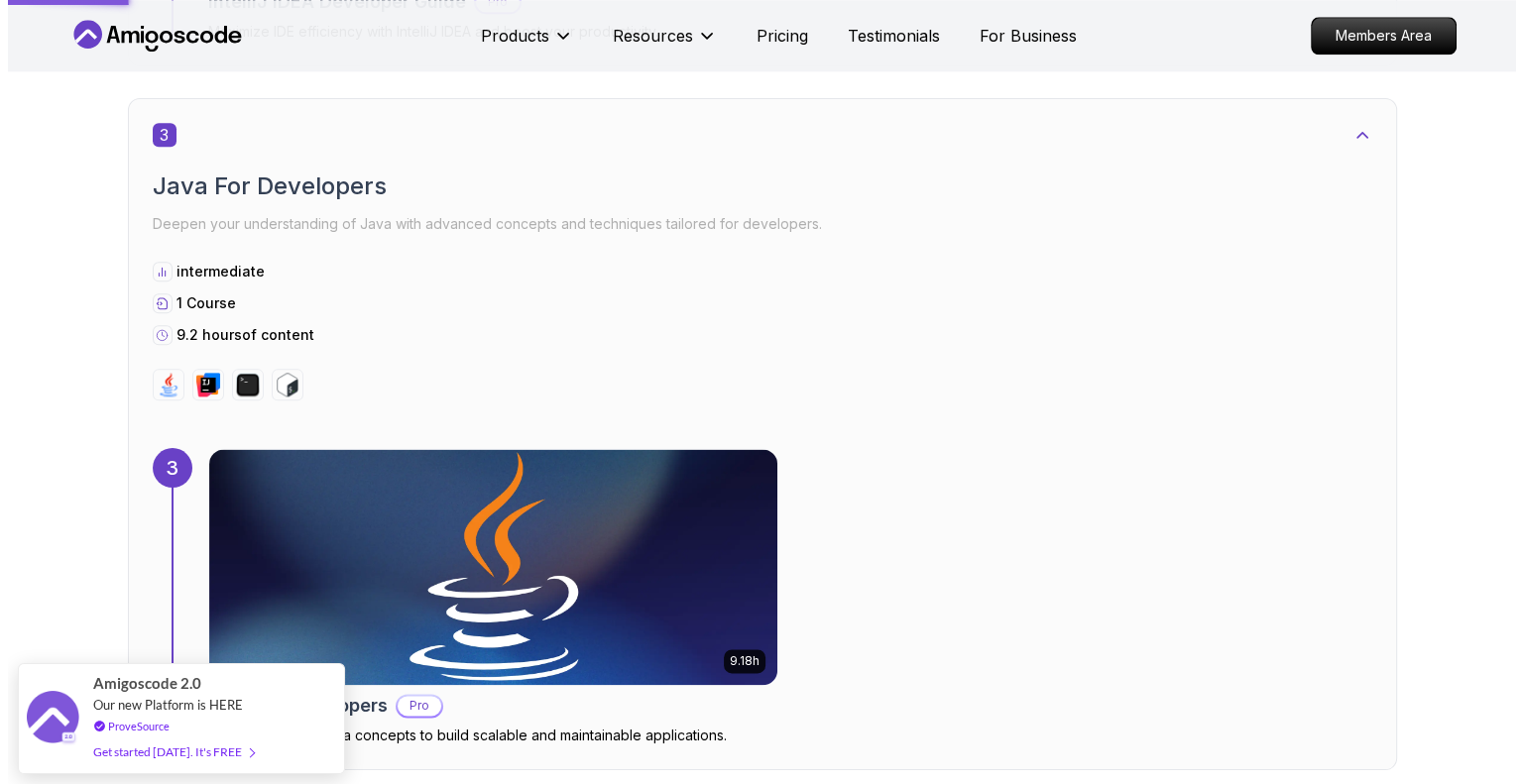scroll, scrollTop: 0, scrollLeft: 0, axis: both 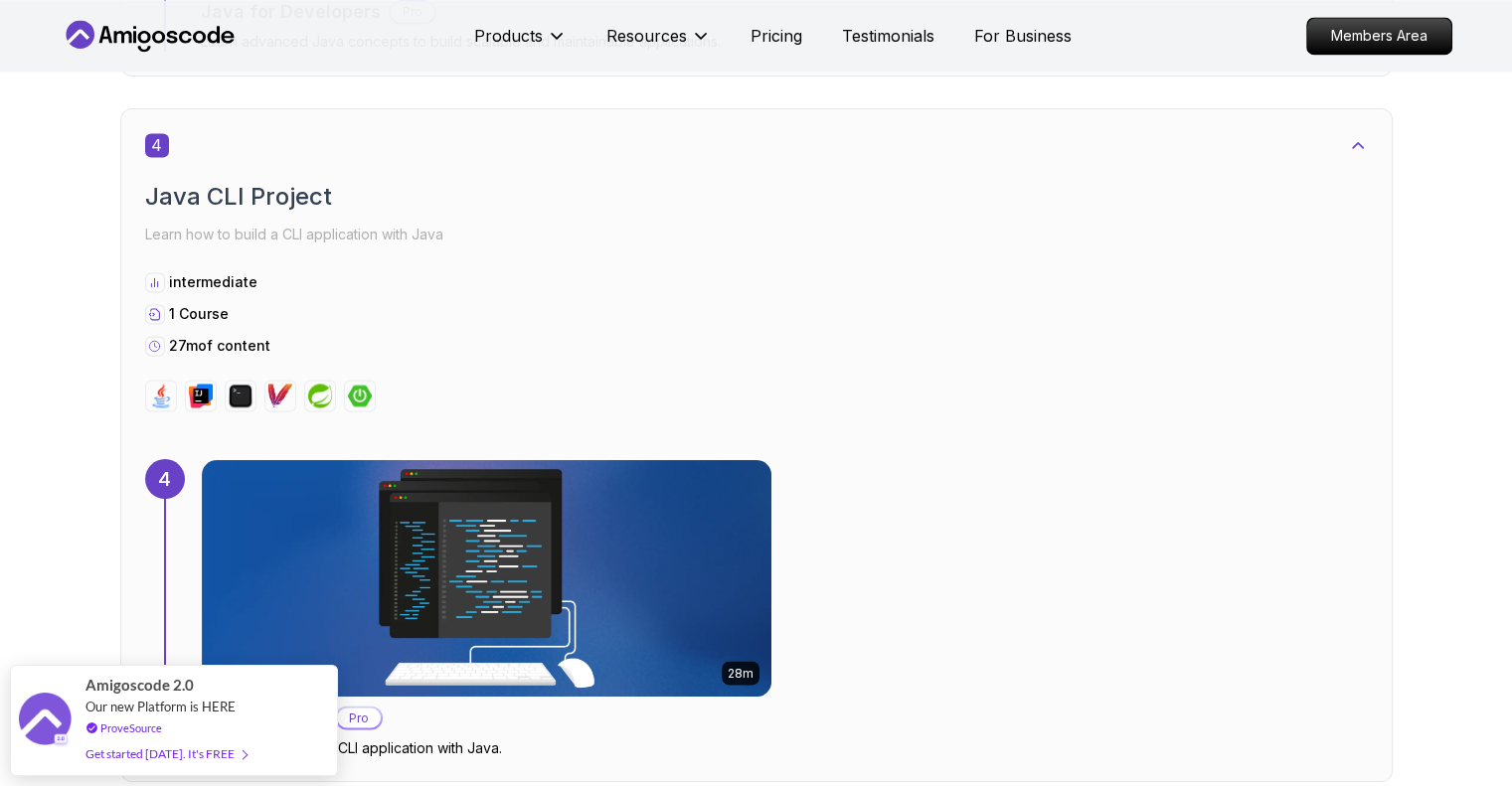 click at bounding box center [486, 2715] 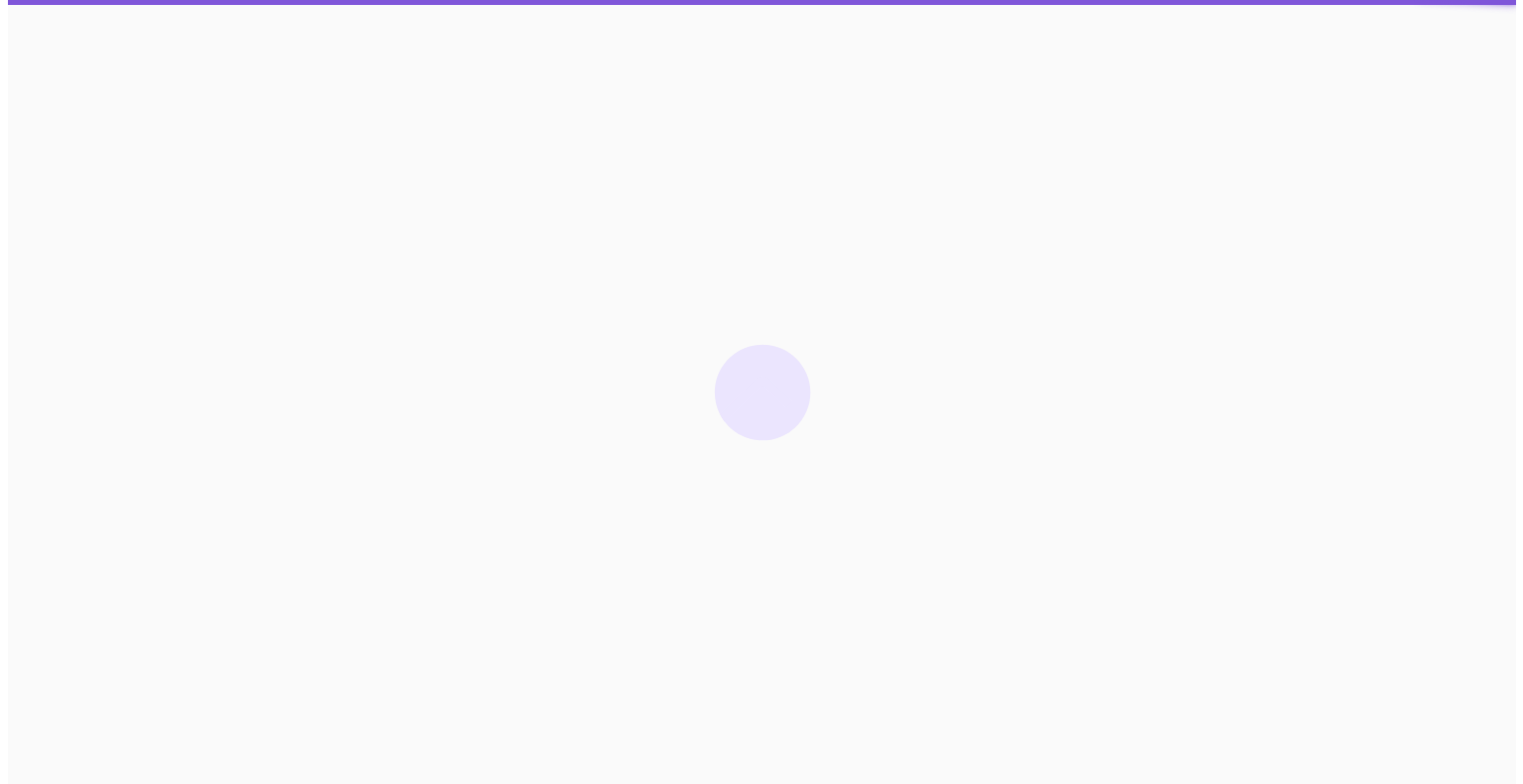 scroll, scrollTop: 0, scrollLeft: 0, axis: both 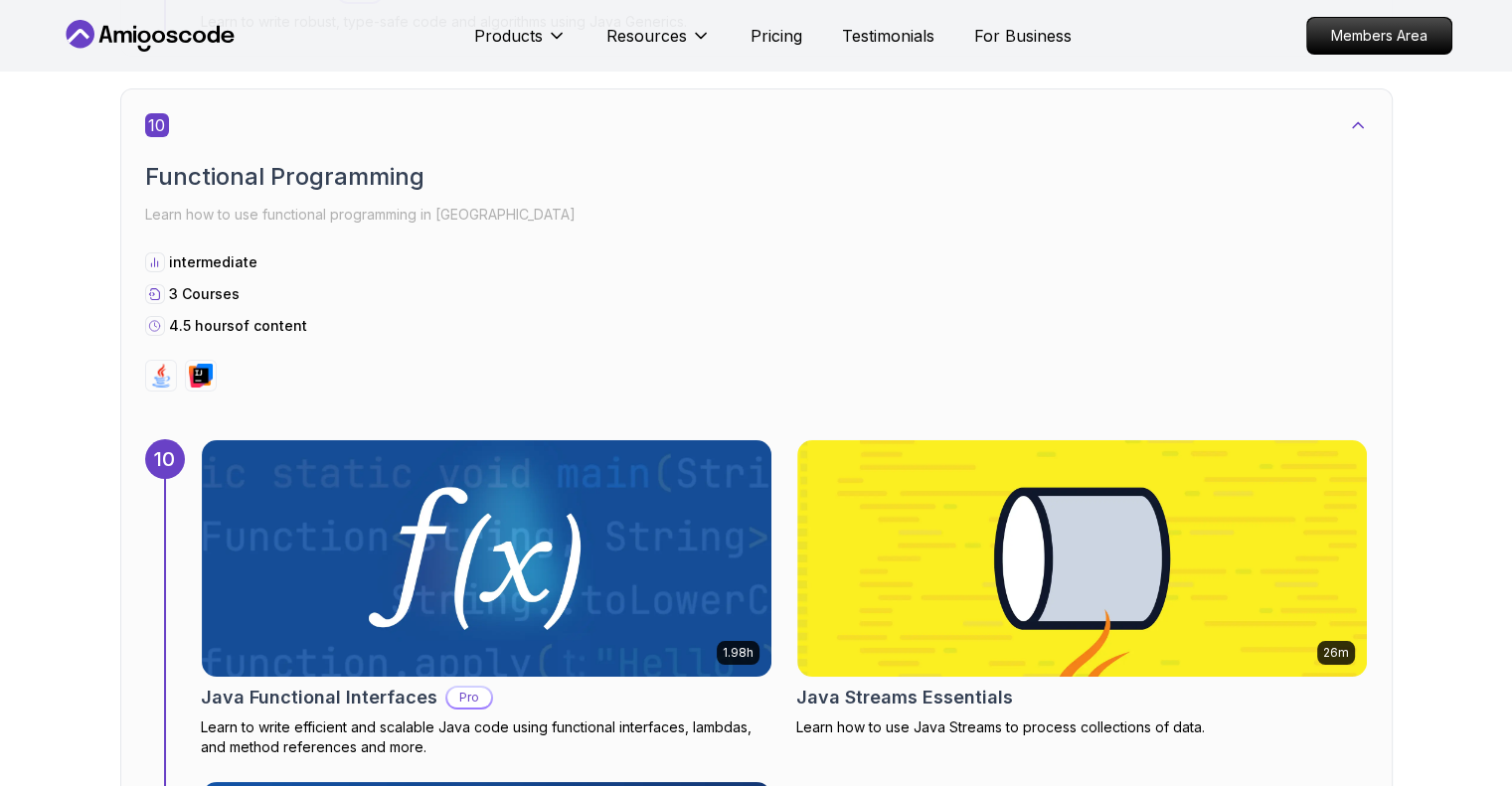 click 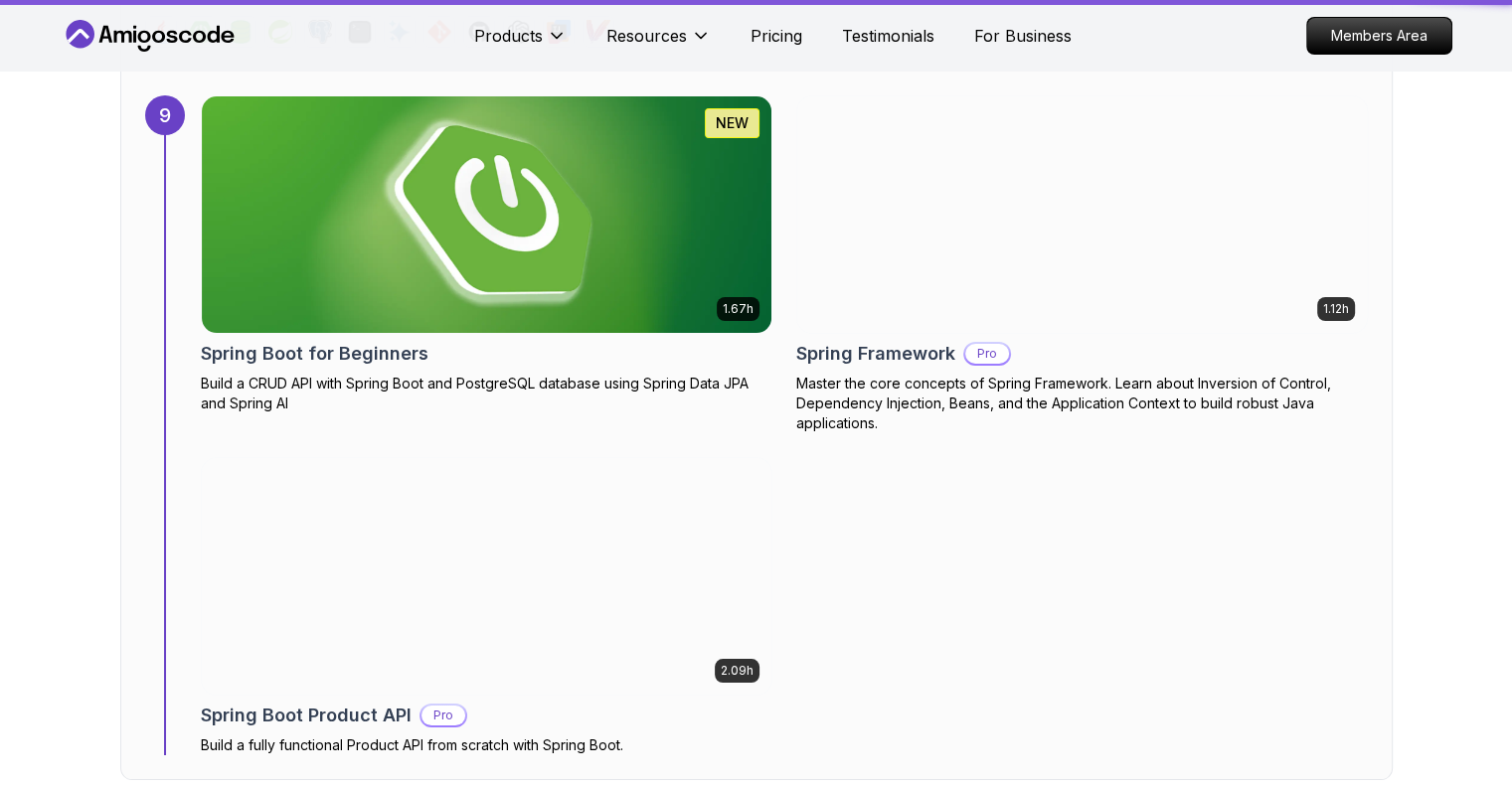 scroll, scrollTop: 0, scrollLeft: 0, axis: both 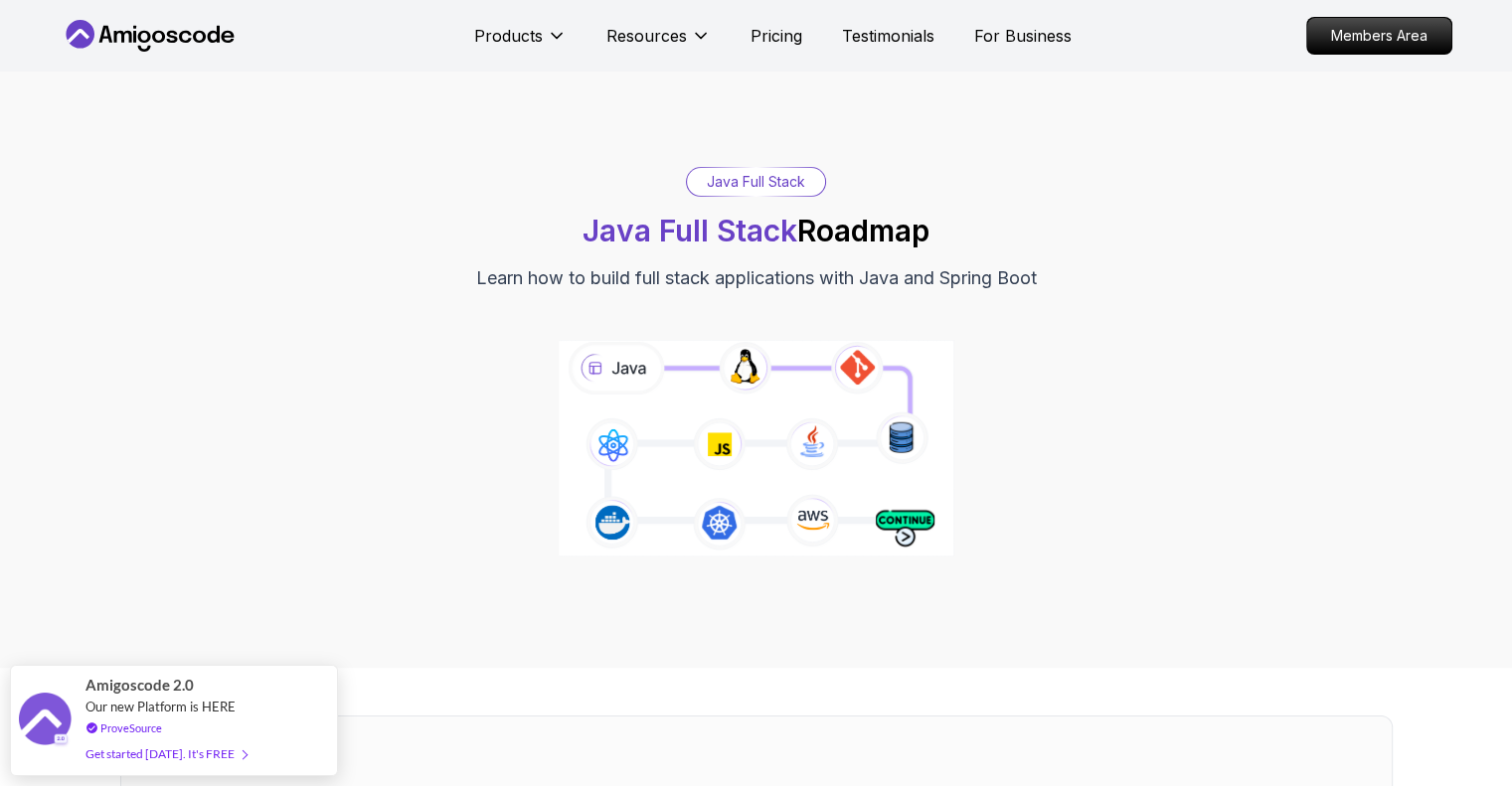 click 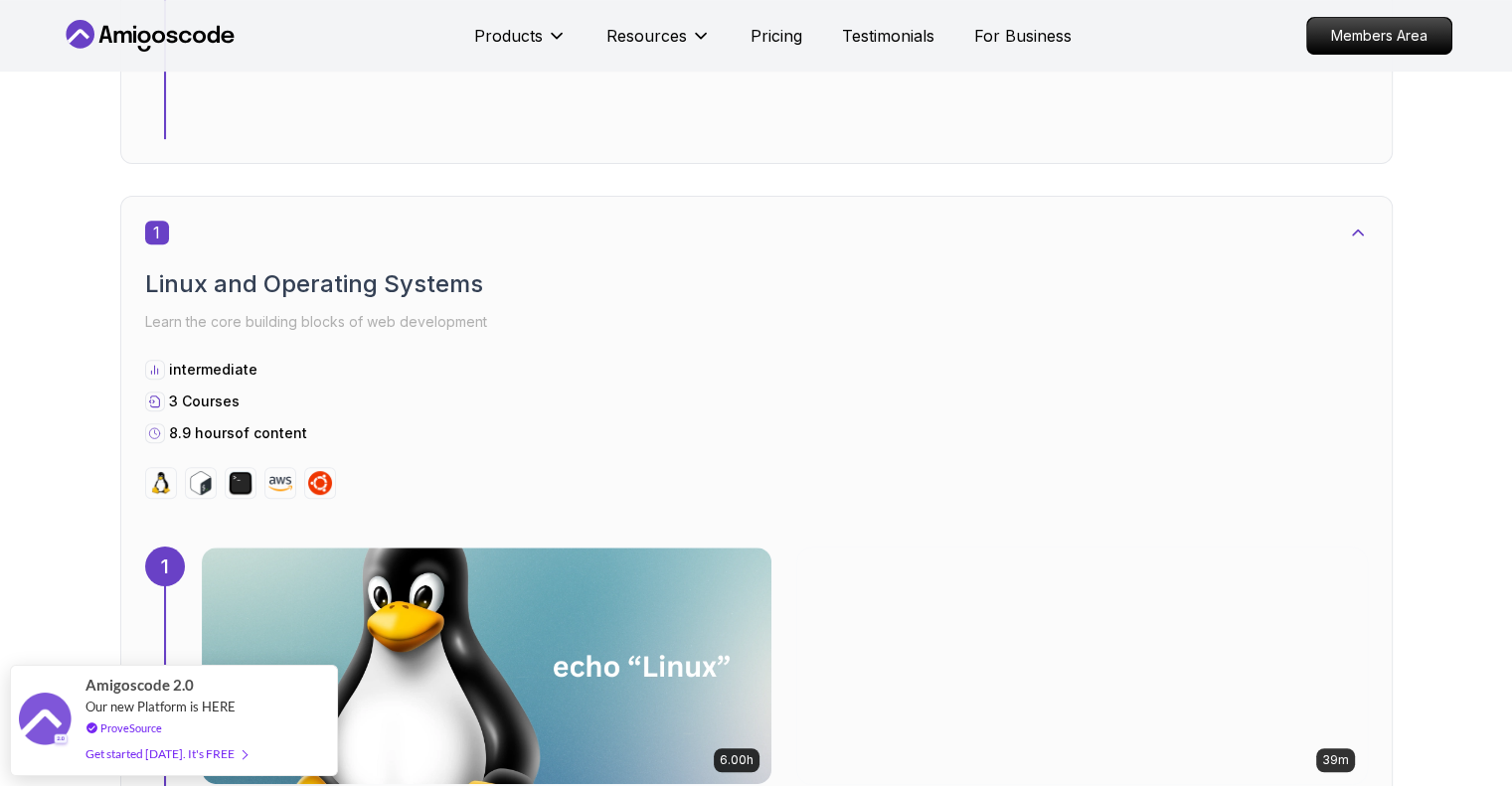 scroll, scrollTop: 1093, scrollLeft: 0, axis: vertical 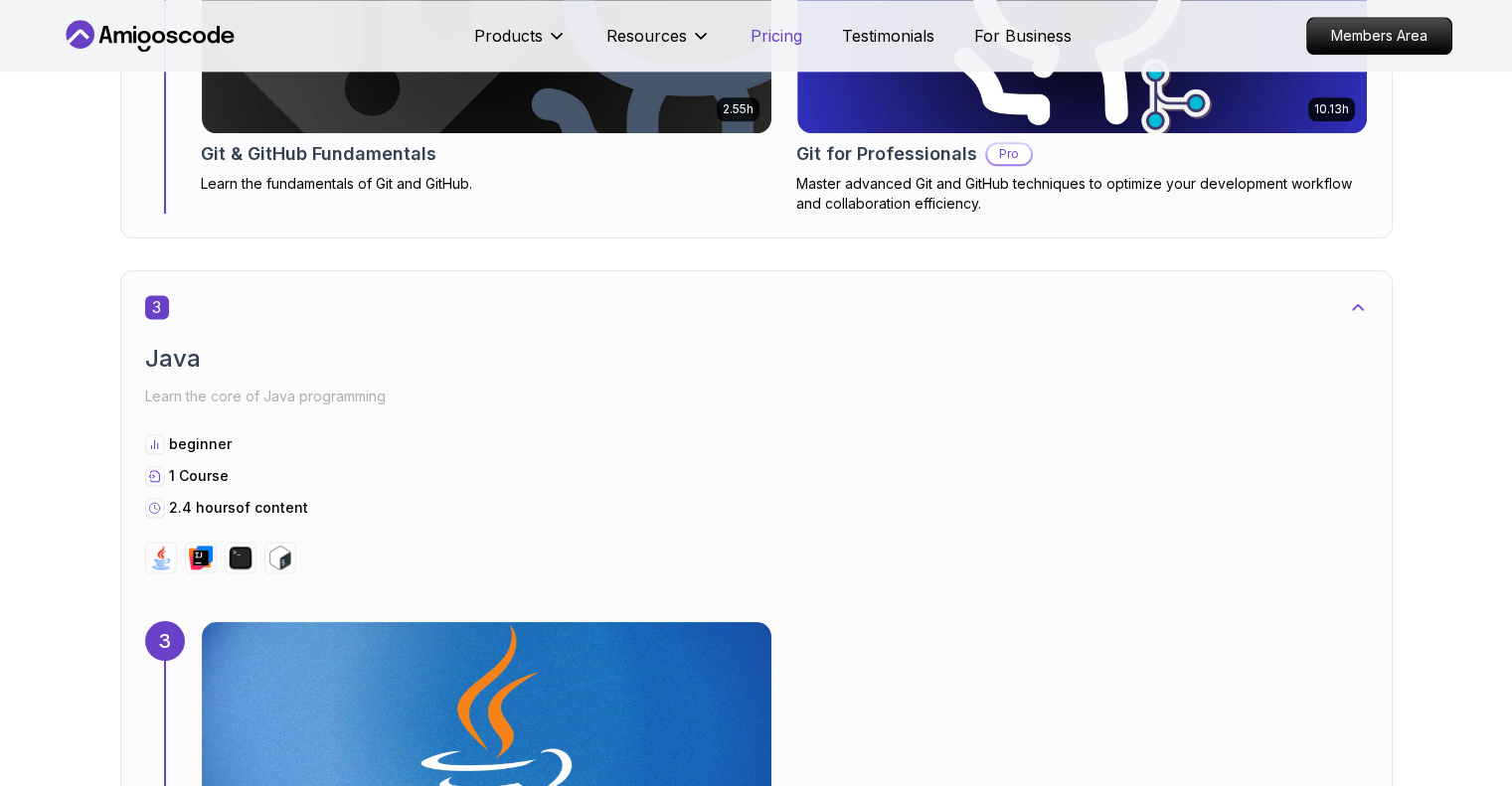 click on "Pricing" at bounding box center [776, 36] 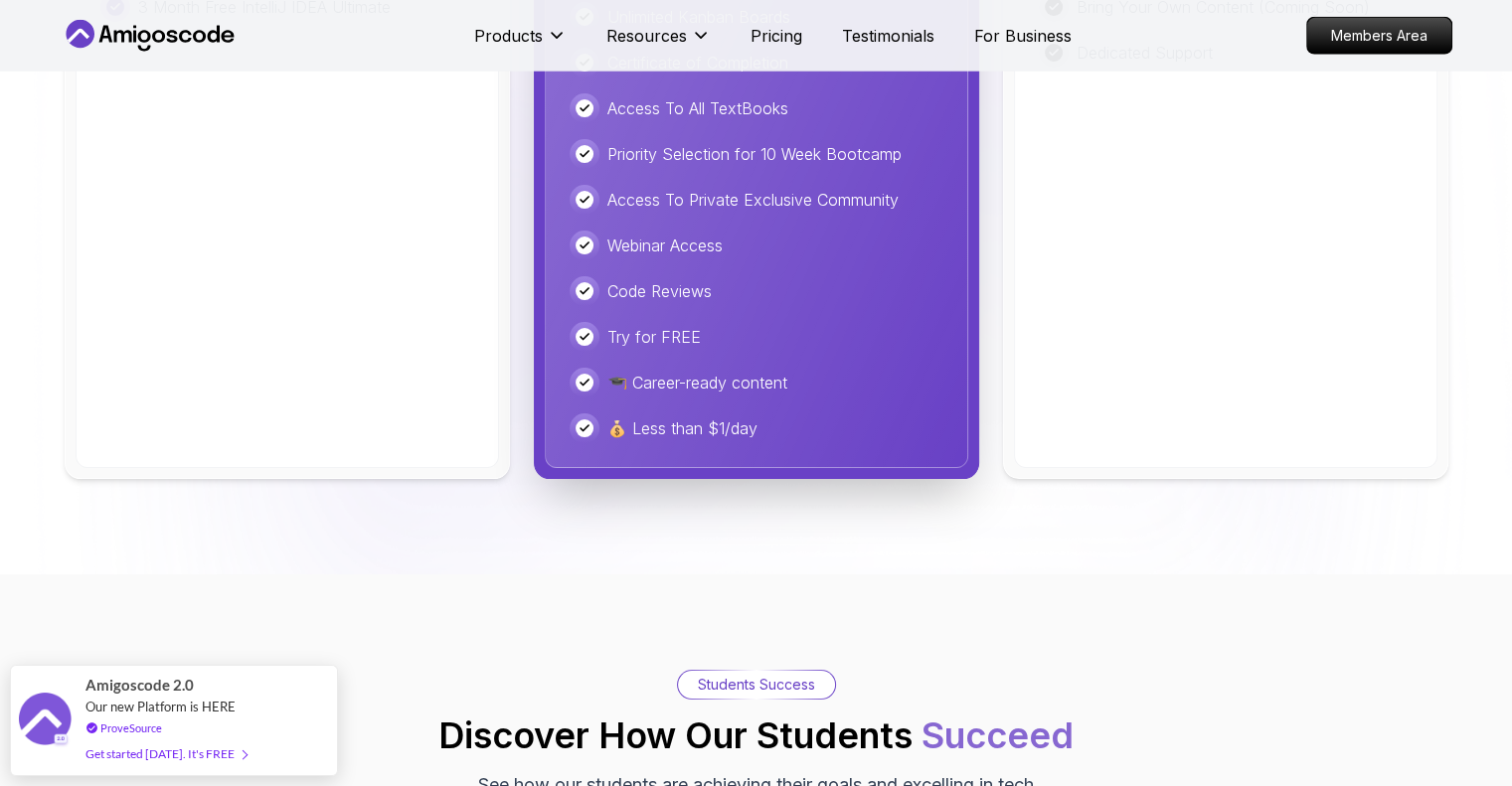 scroll, scrollTop: 5244, scrollLeft: 0, axis: vertical 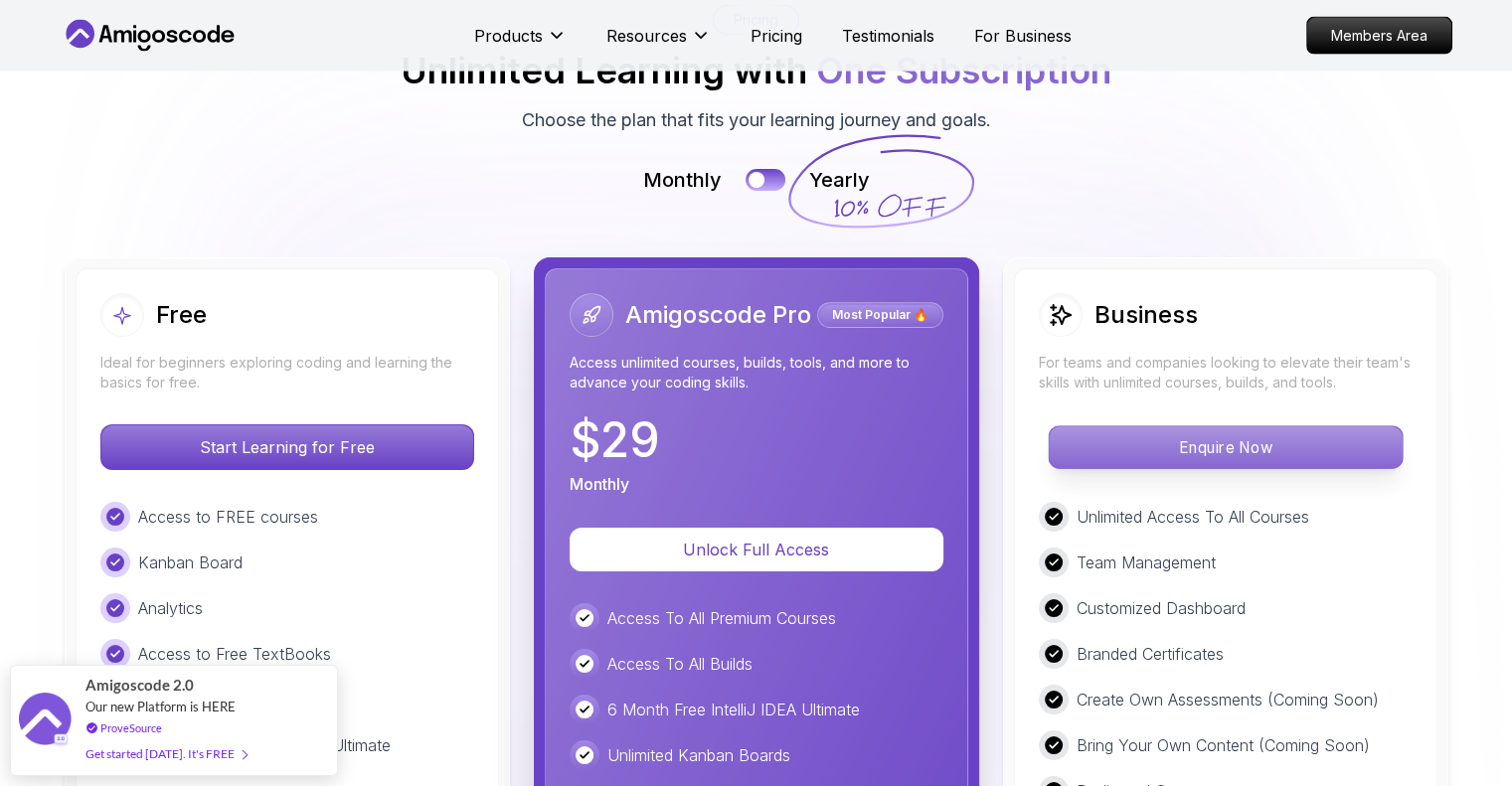 click on "Enquire Now" at bounding box center (1225, 447) 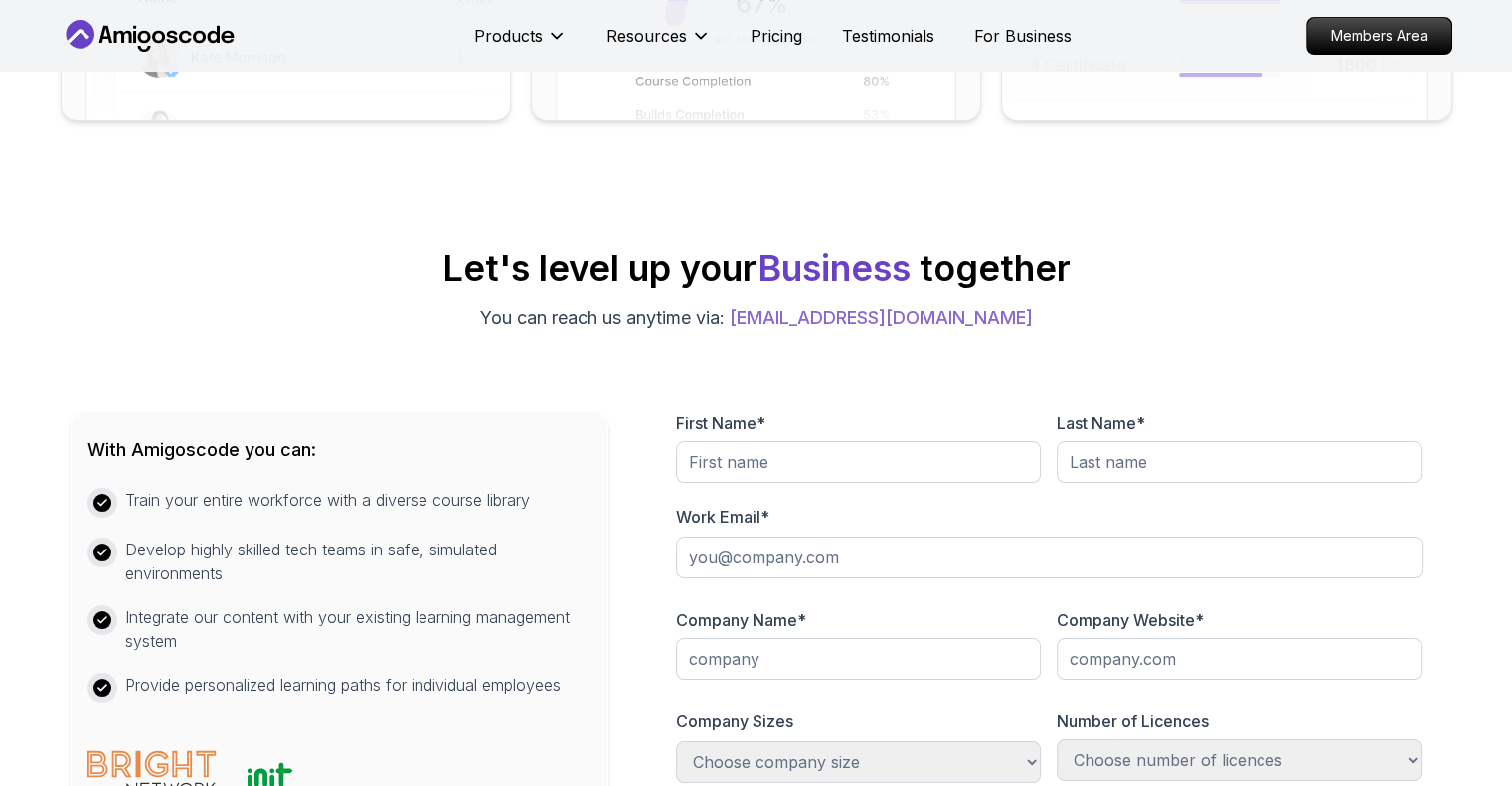 scroll, scrollTop: 696, scrollLeft: 0, axis: vertical 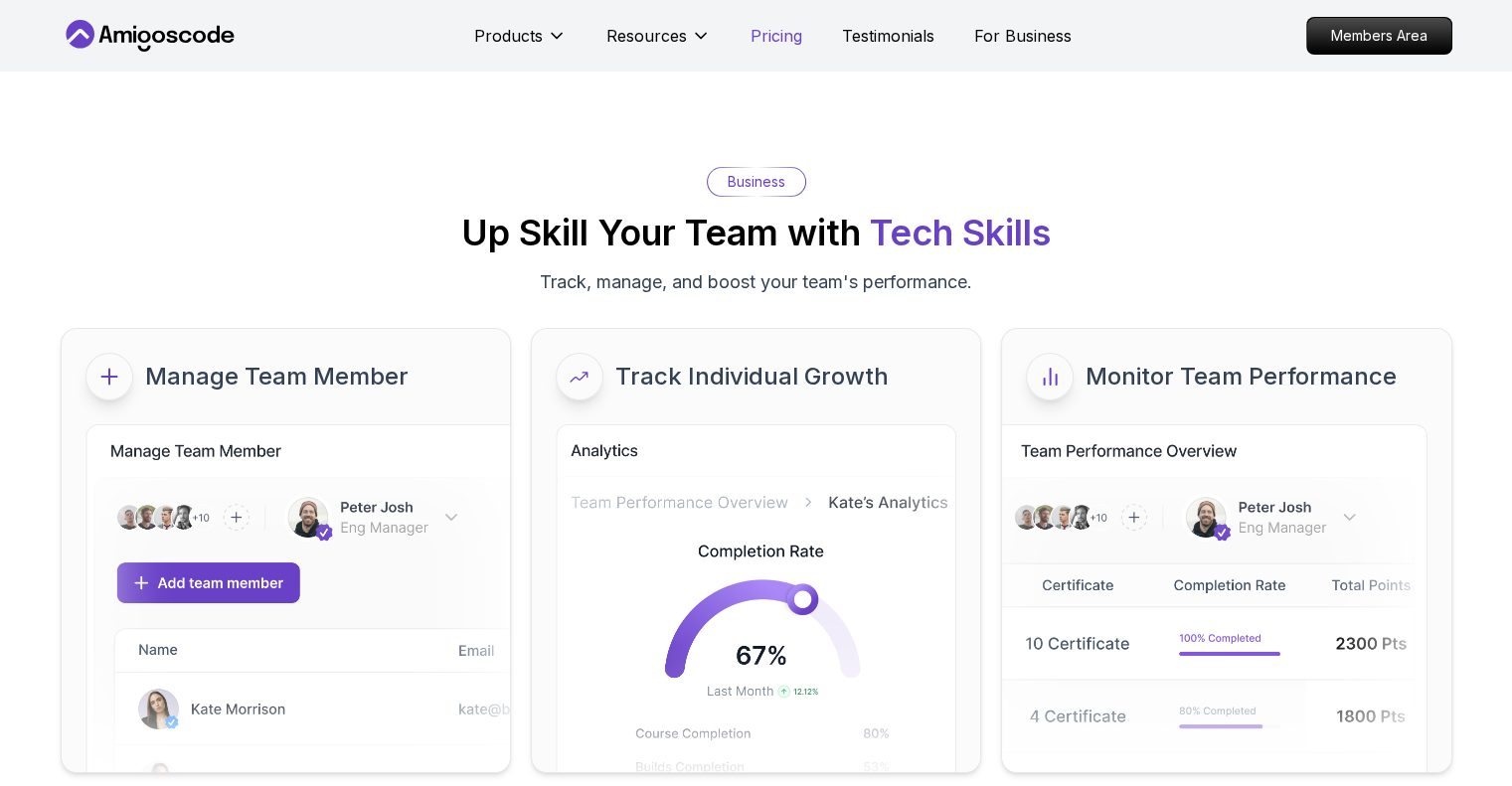 click on "Pricing" at bounding box center [776, 36] 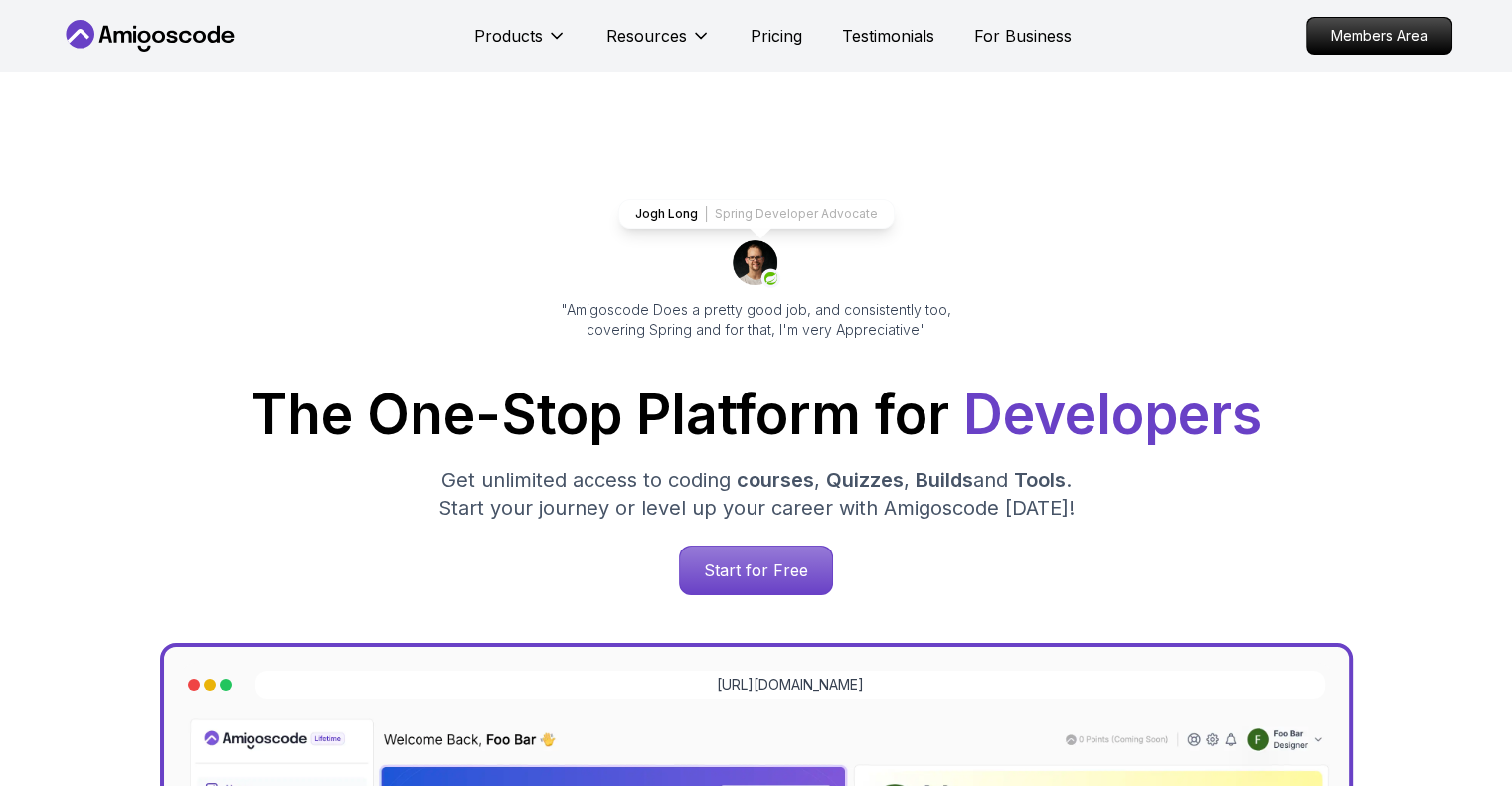 scroll, scrollTop: 4250, scrollLeft: 0, axis: vertical 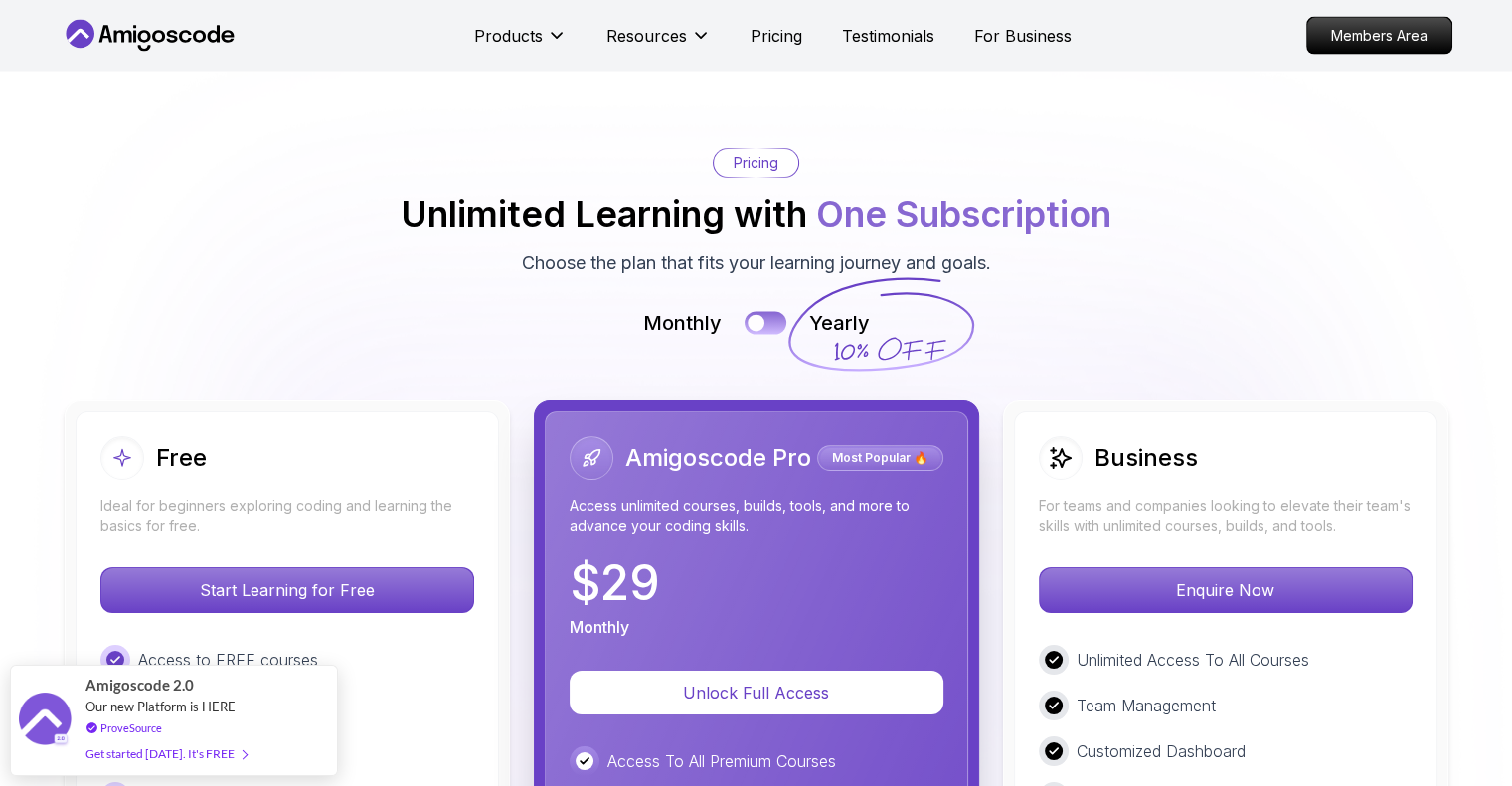 click at bounding box center [756, 322] 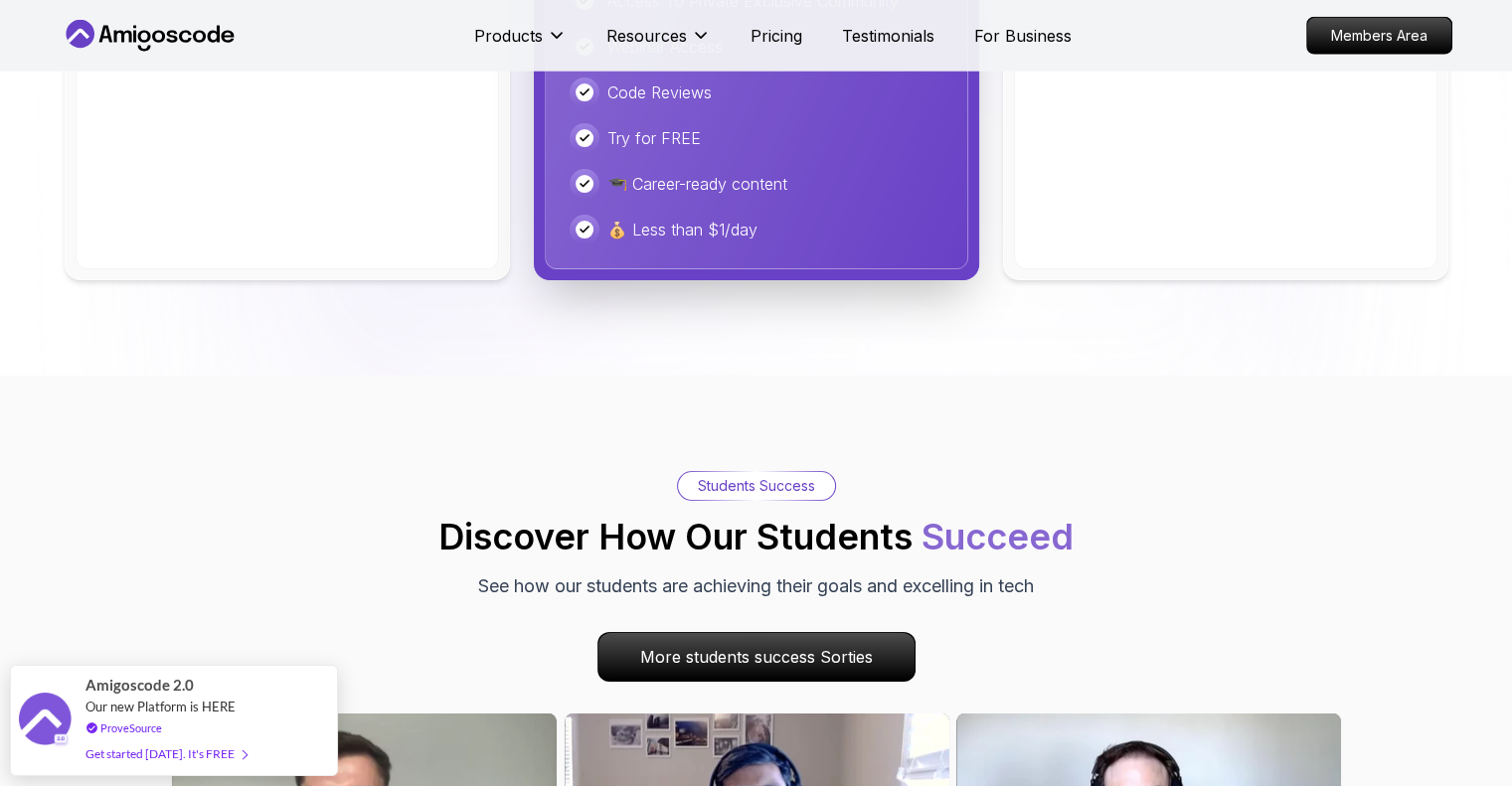 scroll, scrollTop: 5244, scrollLeft: 0, axis: vertical 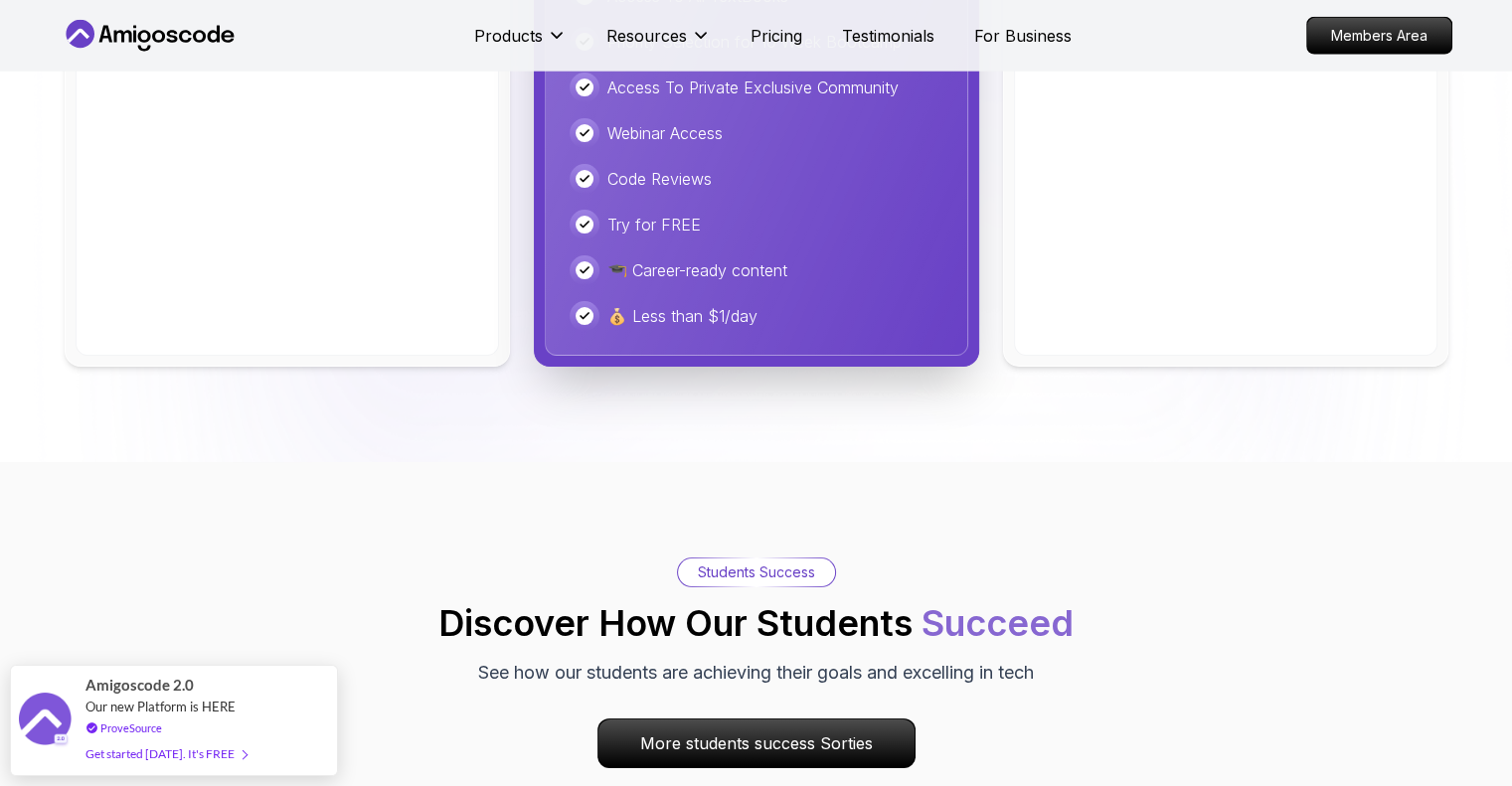 click on "💰 Less than $1/day" at bounding box center (756, 316) 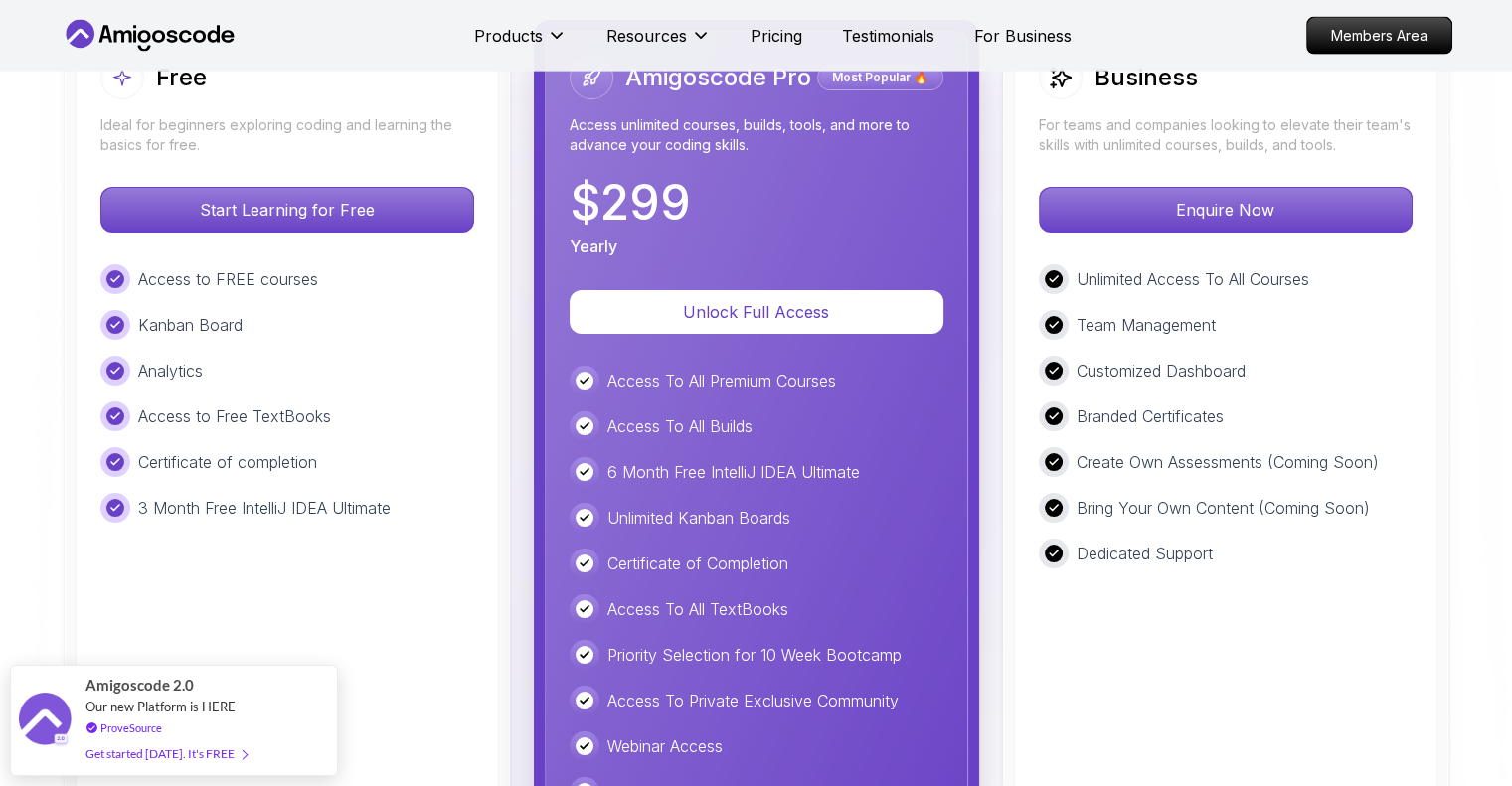 scroll, scrollTop: 4449, scrollLeft: 0, axis: vertical 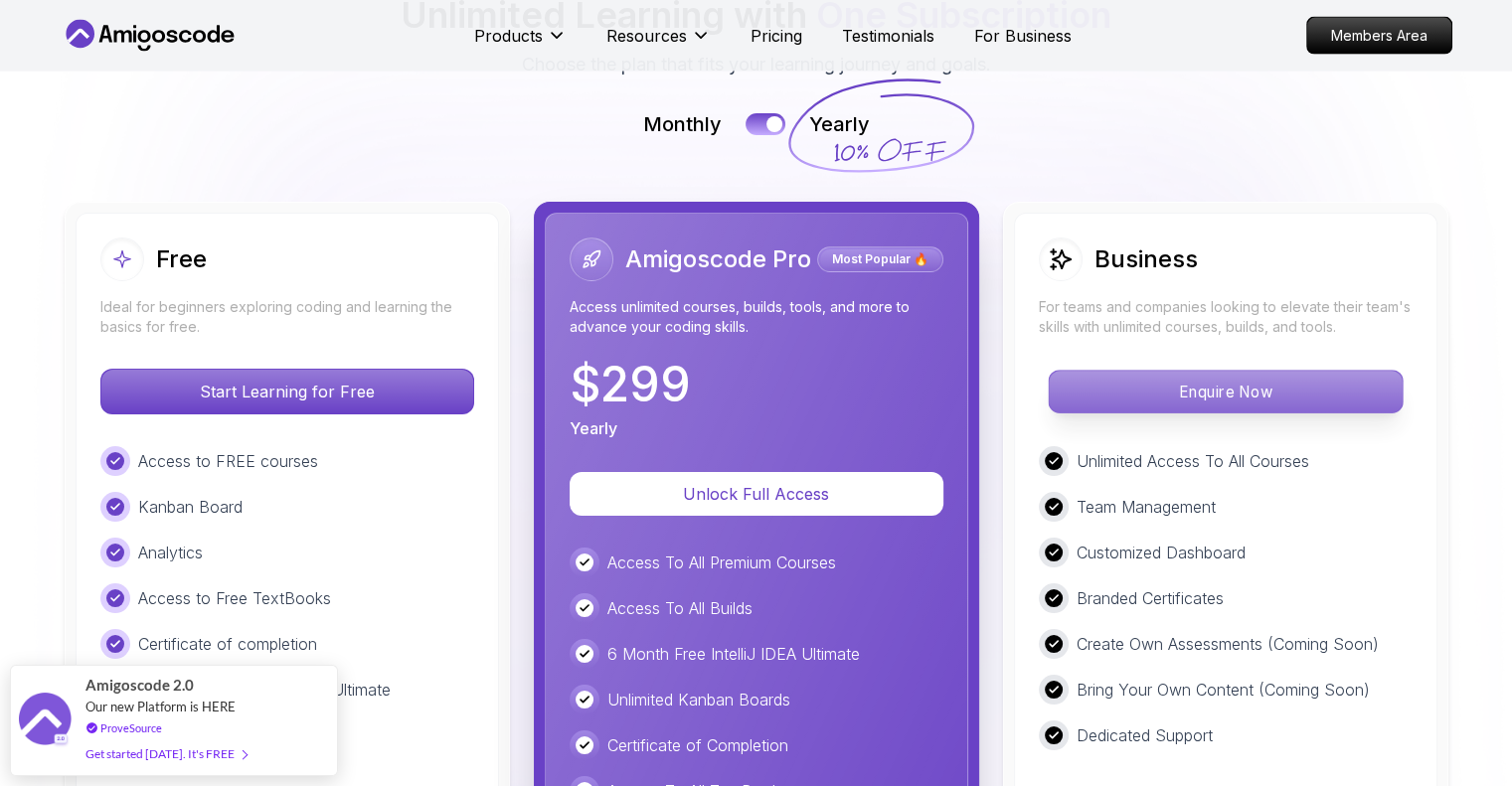 click on "Enquire Now" at bounding box center [1225, 392] 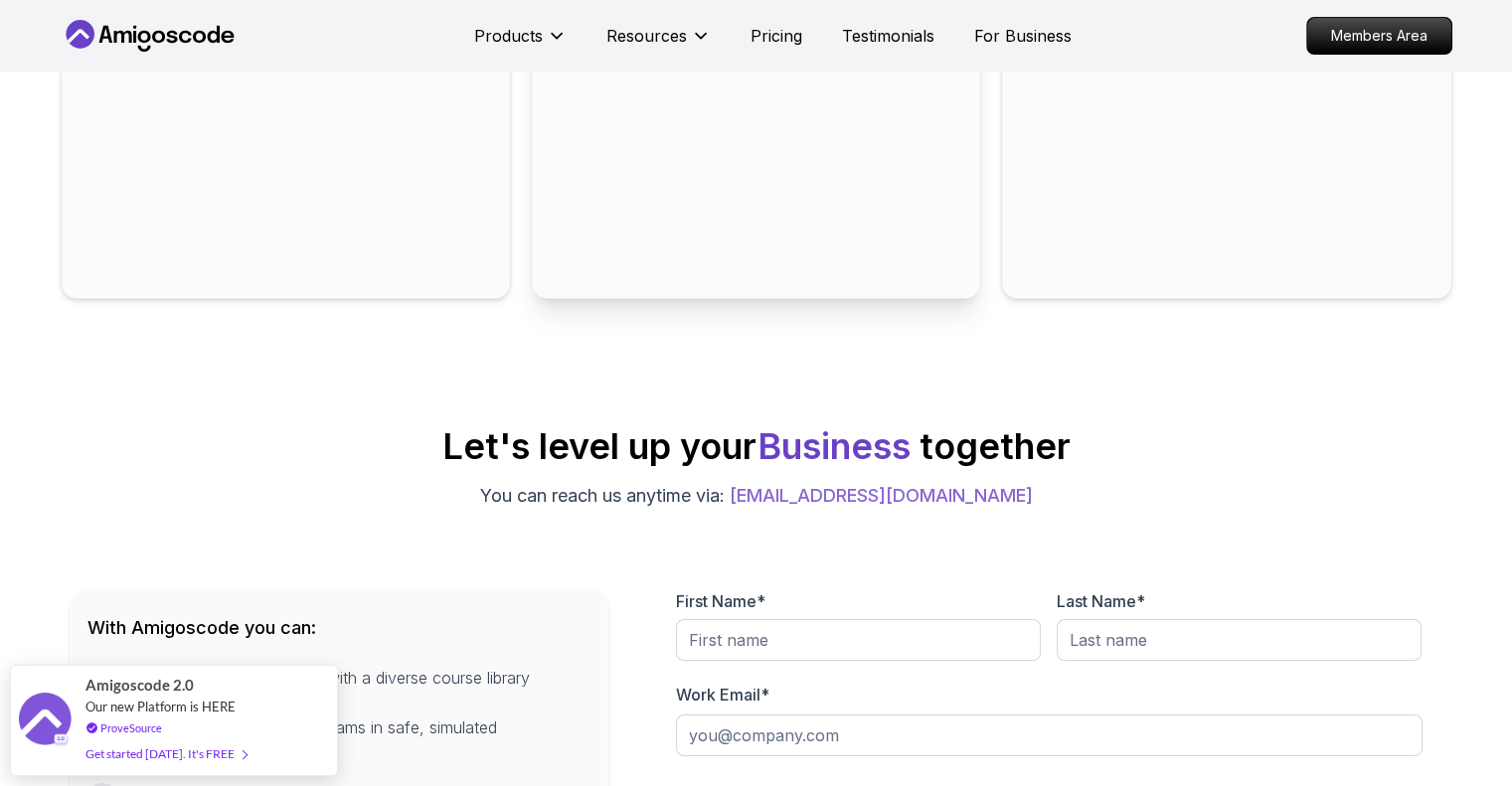 scroll, scrollTop: 596, scrollLeft: 0, axis: vertical 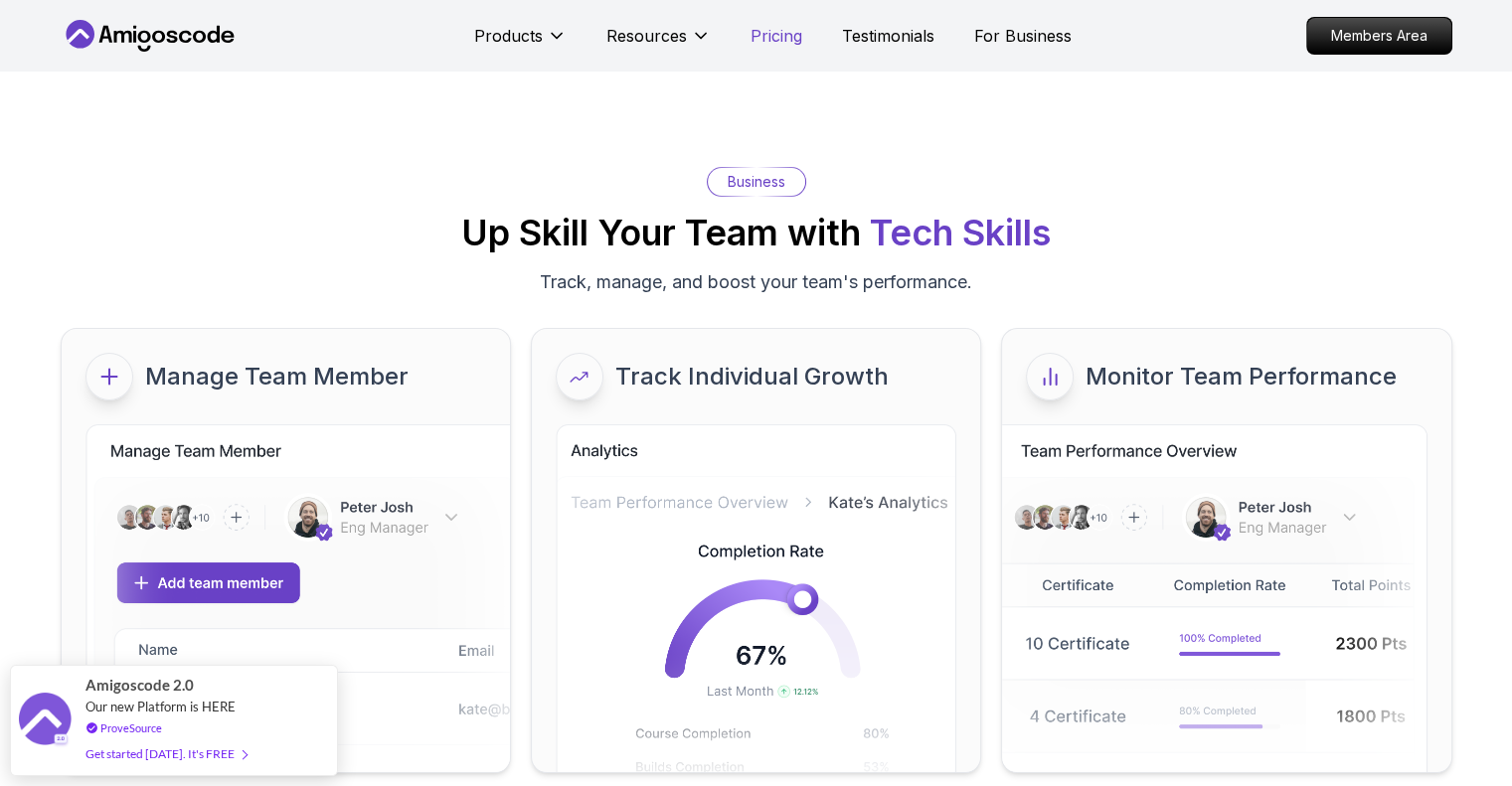 click on "Pricing" at bounding box center [776, 36] 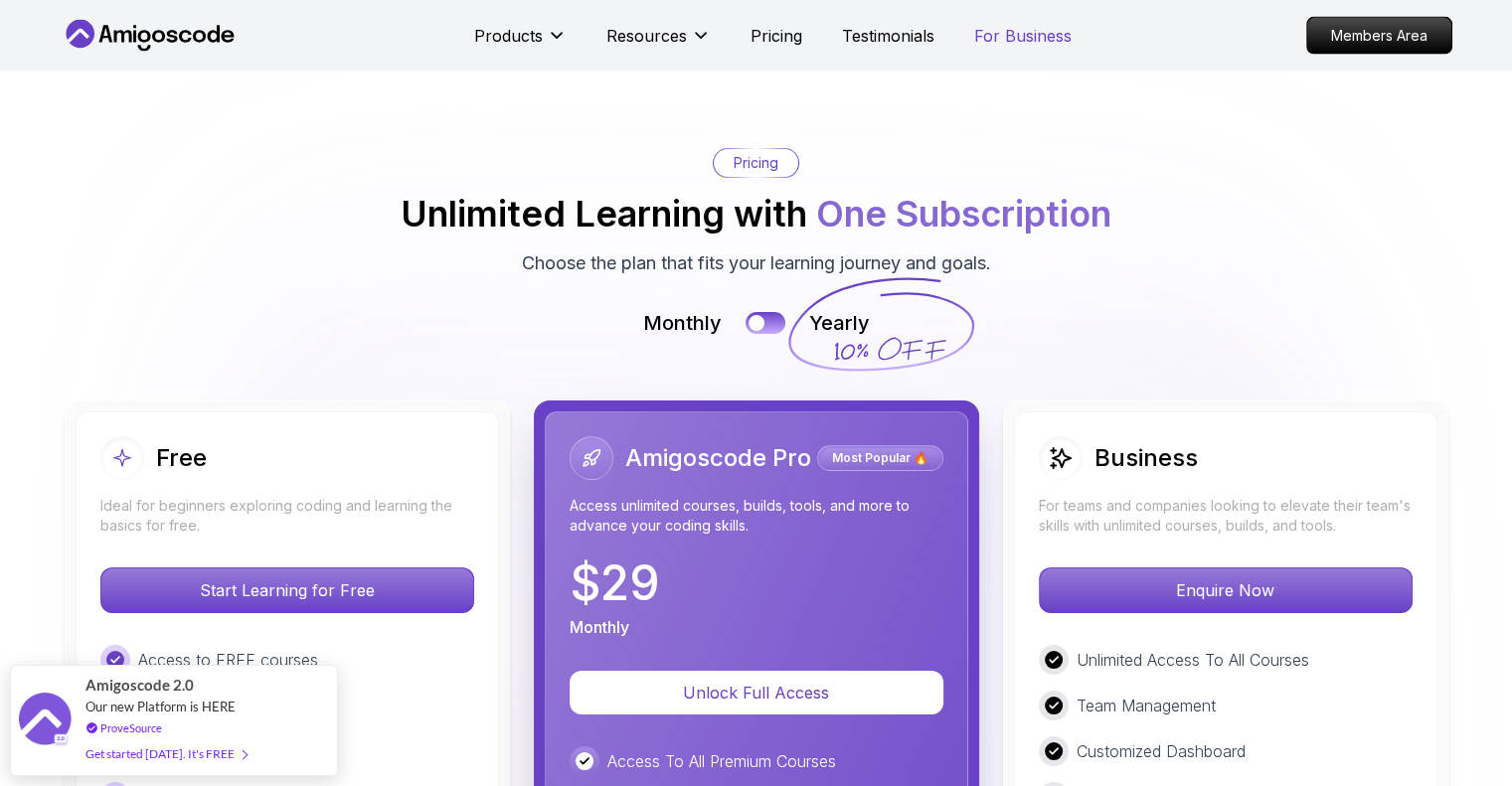 click on "For Business" at bounding box center [1023, 36] 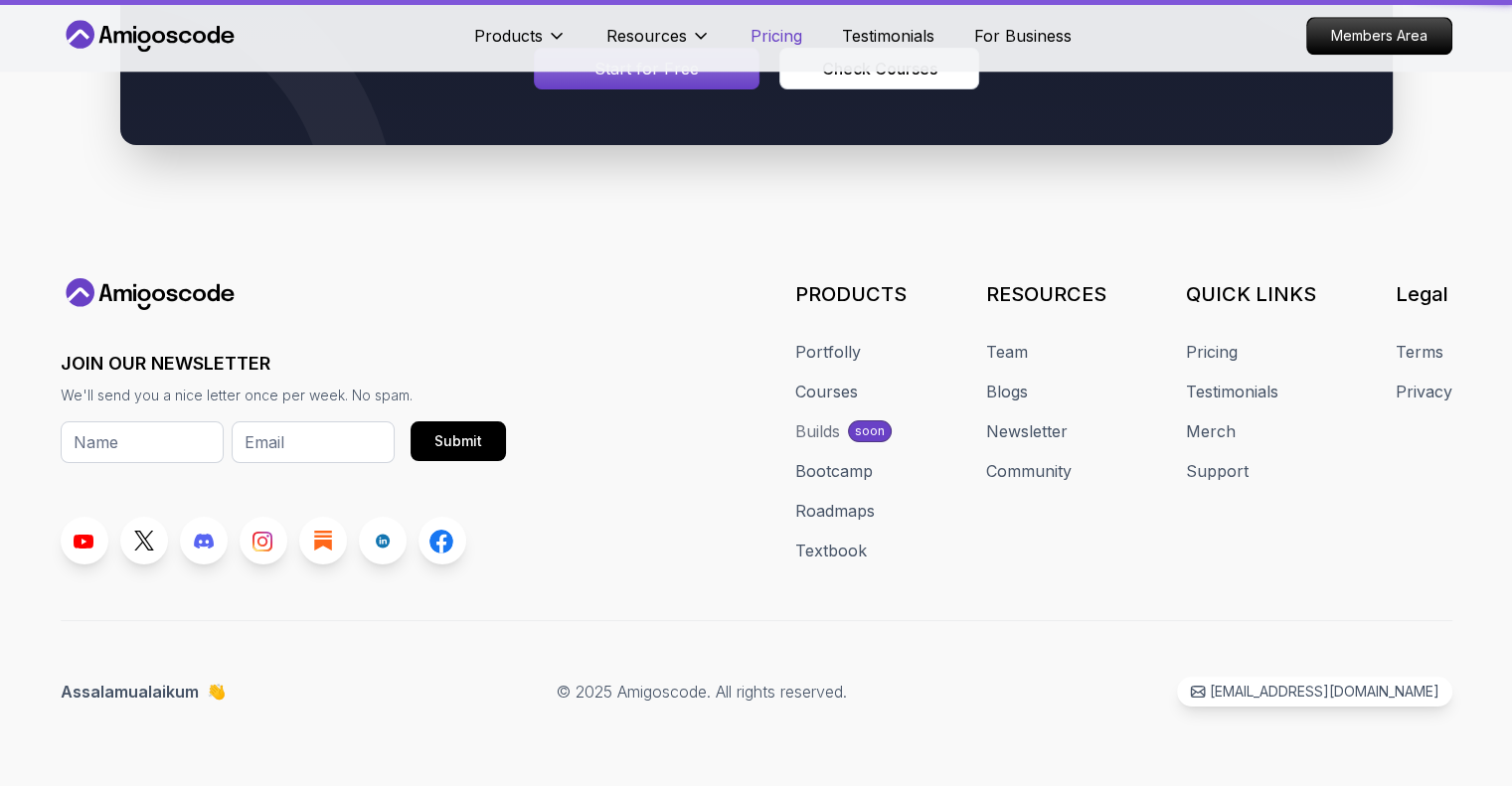 scroll, scrollTop: 0, scrollLeft: 0, axis: both 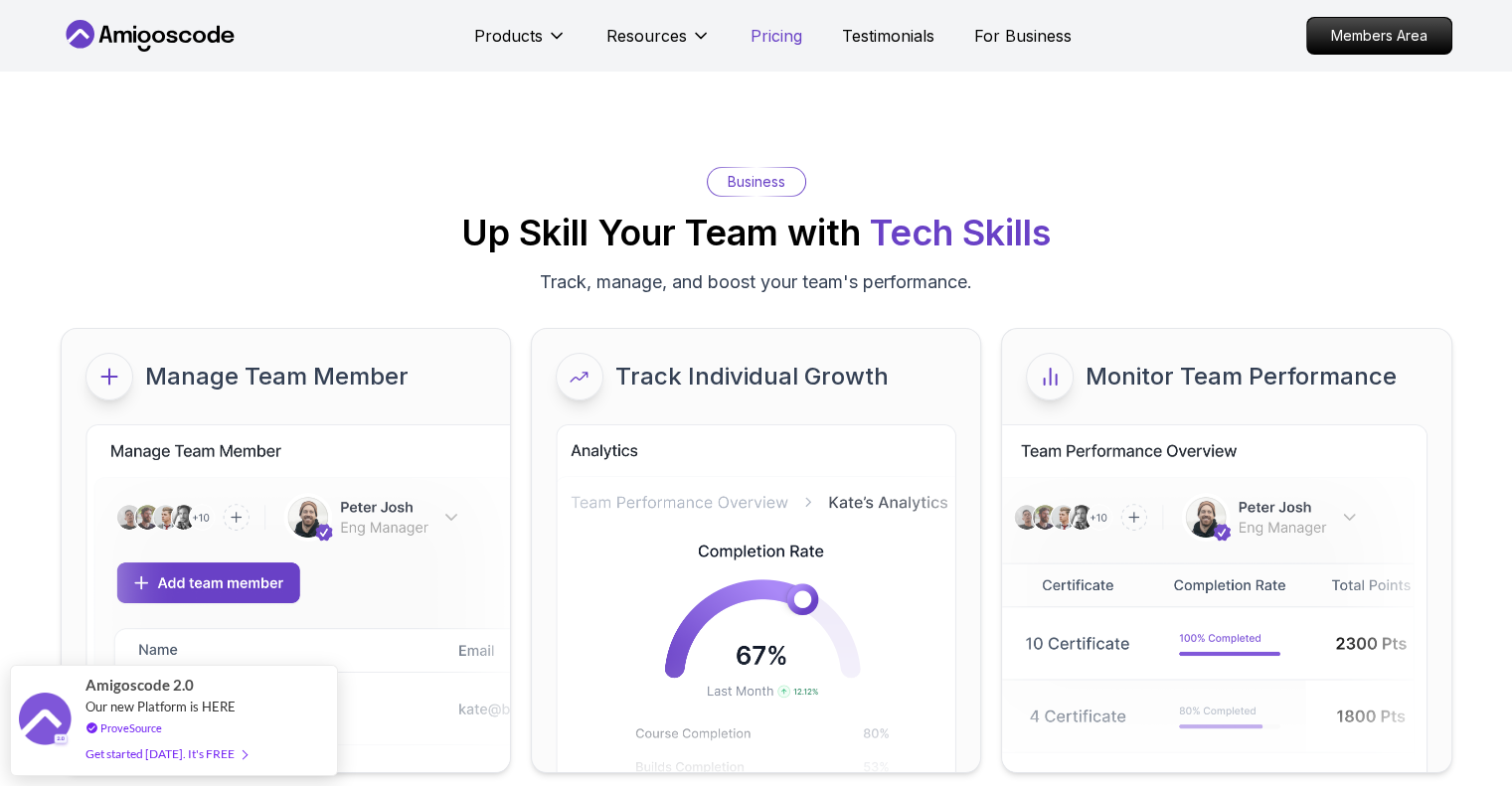 click on "Pricing" at bounding box center [776, 36] 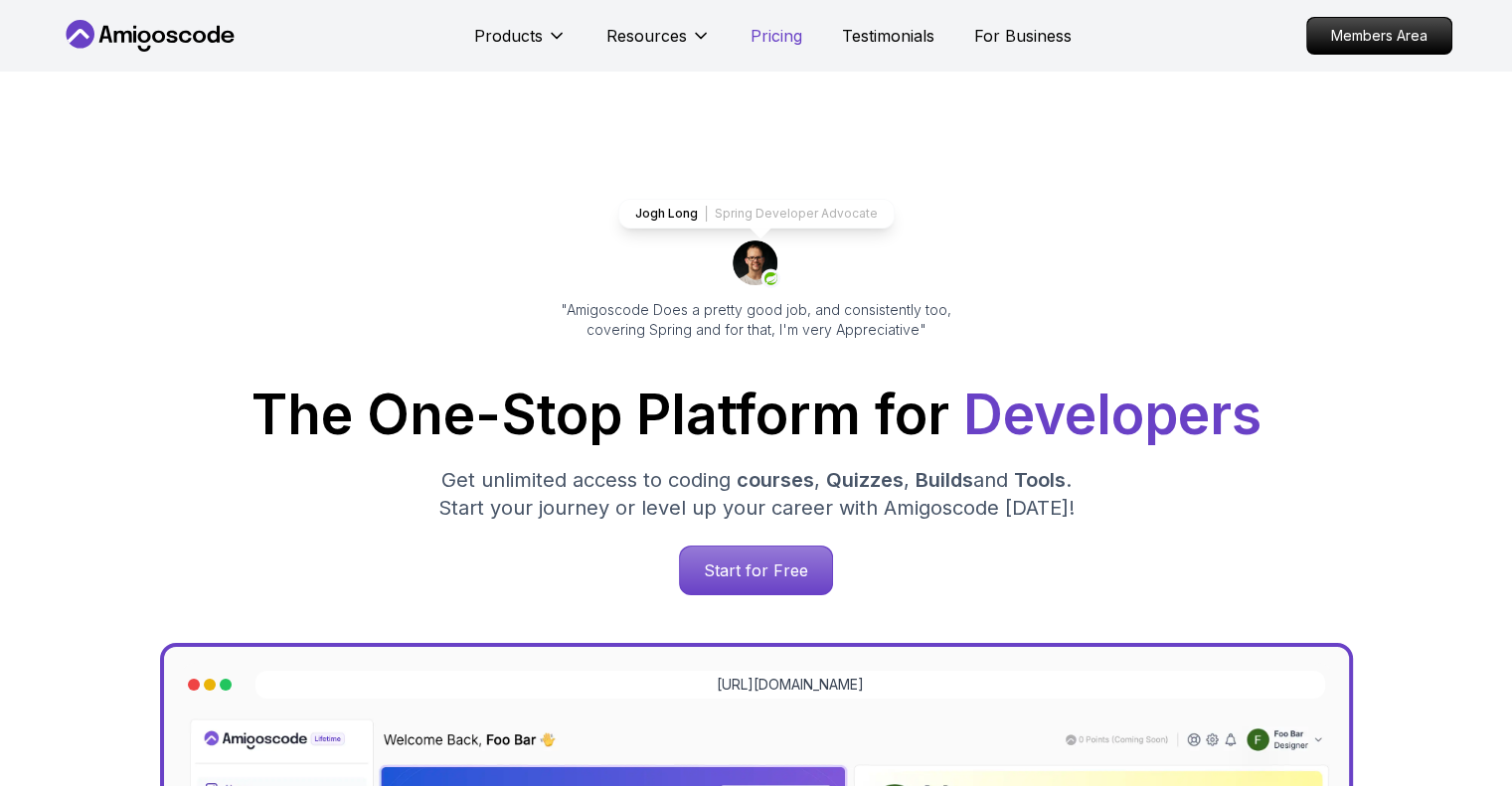 scroll, scrollTop: 4250, scrollLeft: 0, axis: vertical 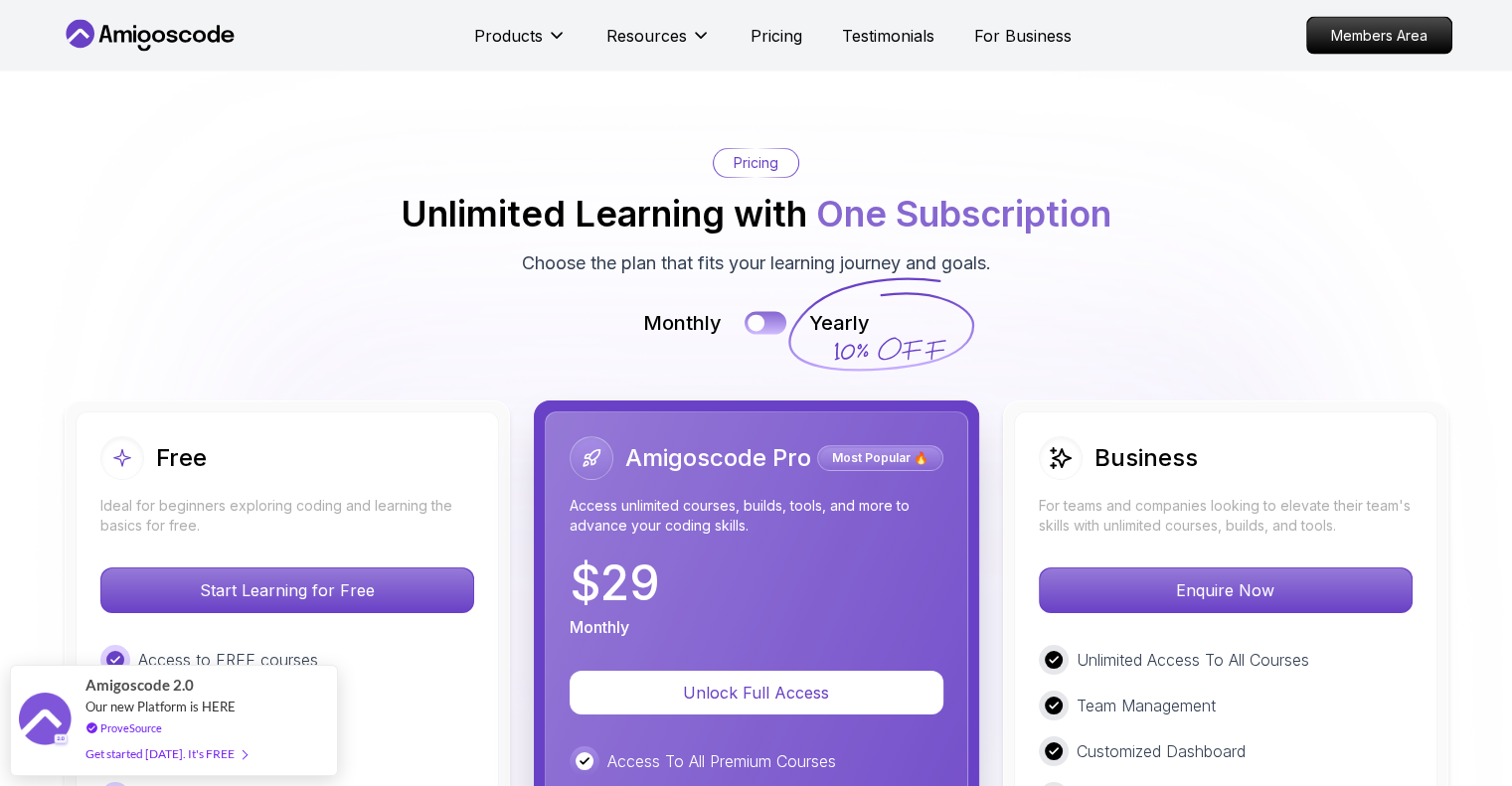 click at bounding box center [765, 322] 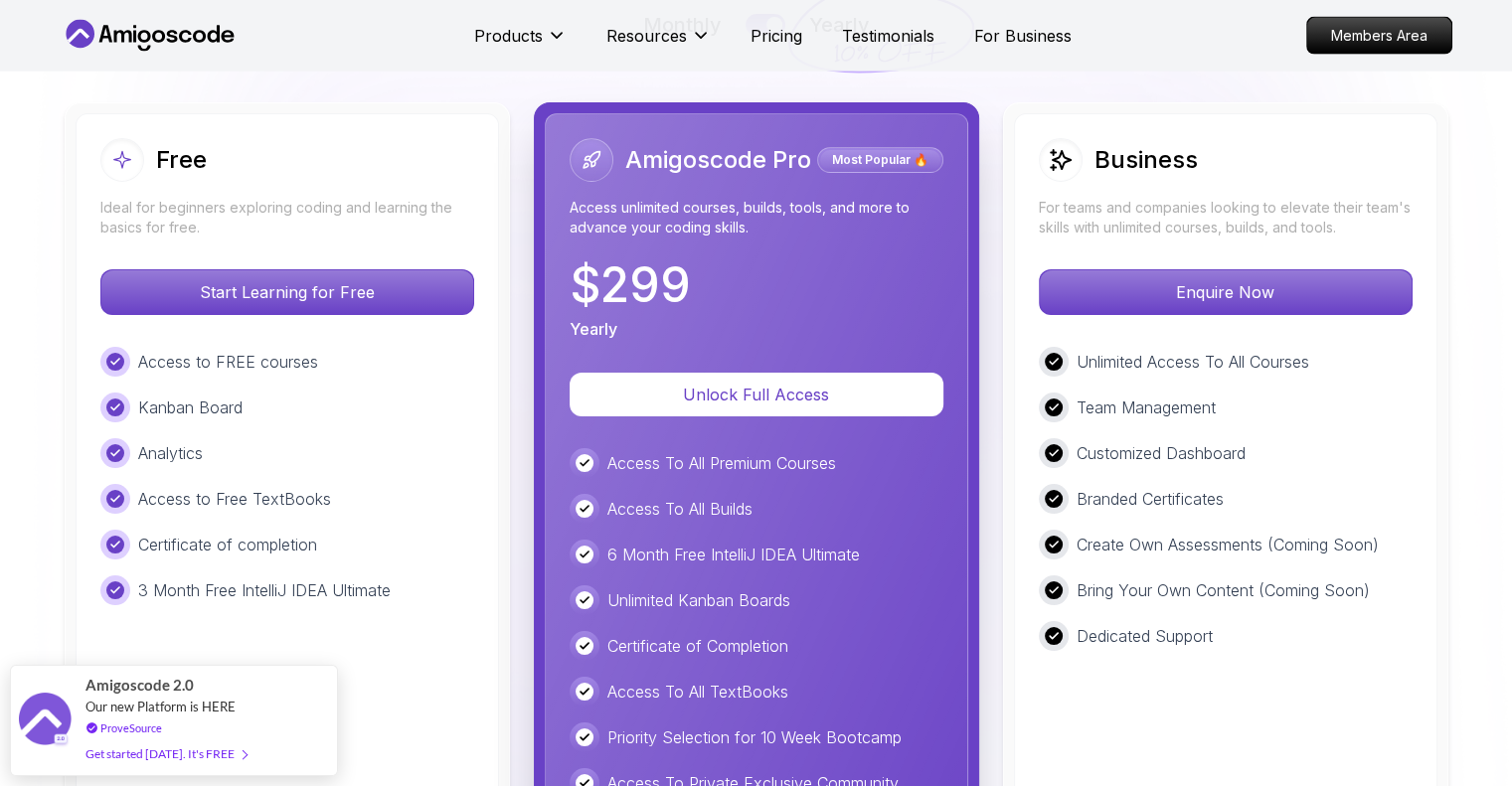 scroll, scrollTop: 4349, scrollLeft: 0, axis: vertical 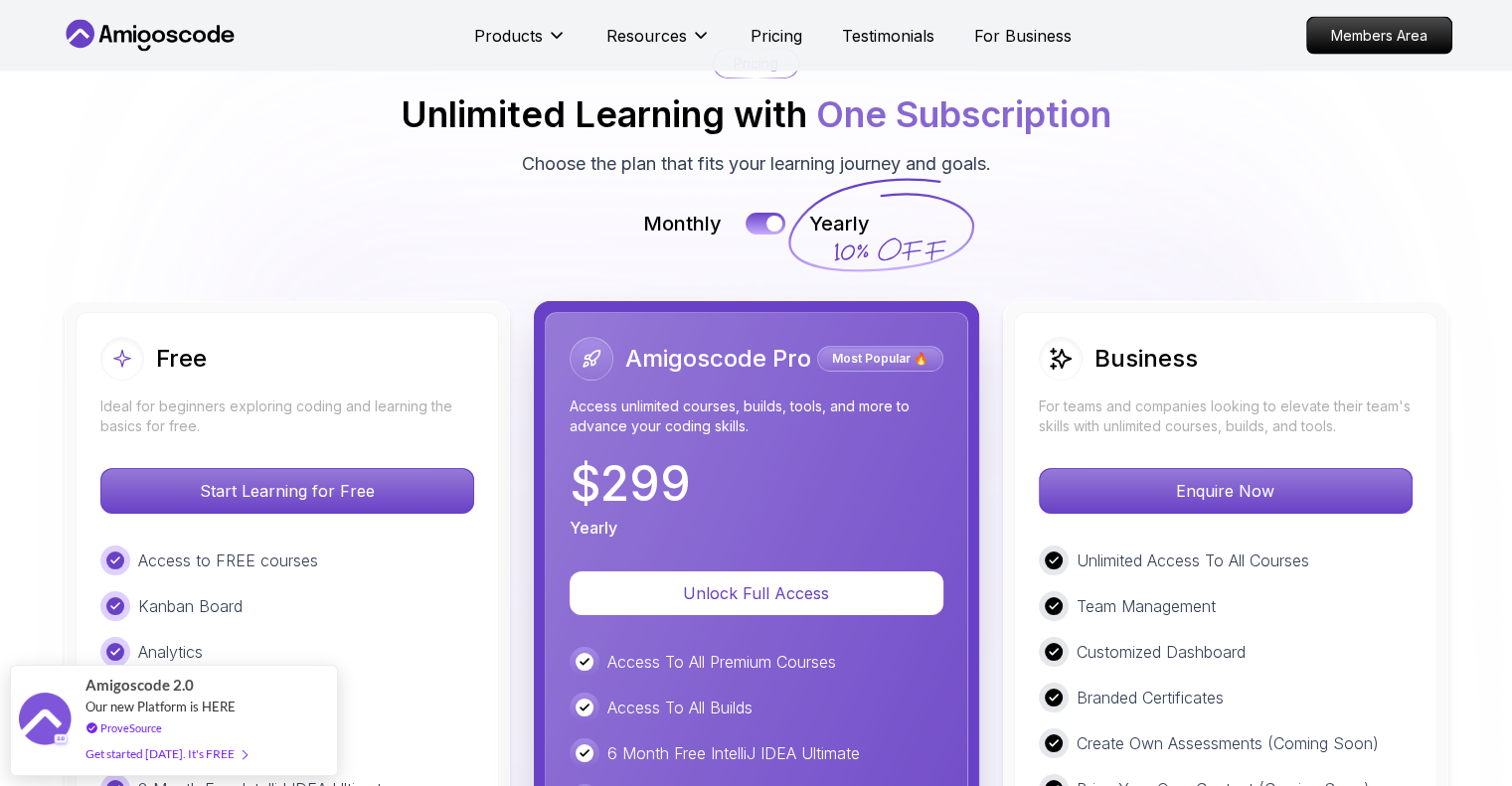 click on "Monthly Yearly" at bounding box center [756, 224] 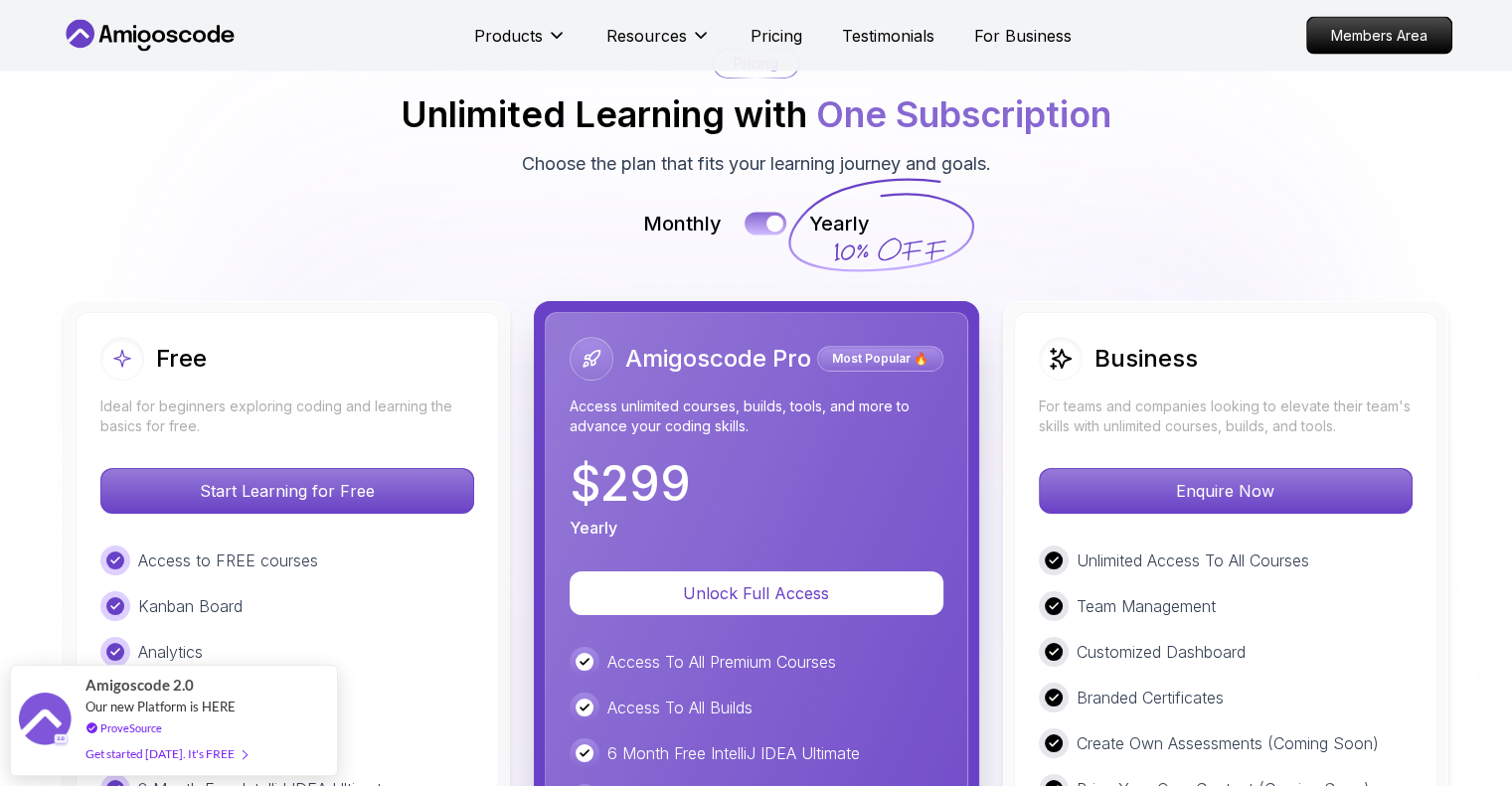 click at bounding box center [774, 223] 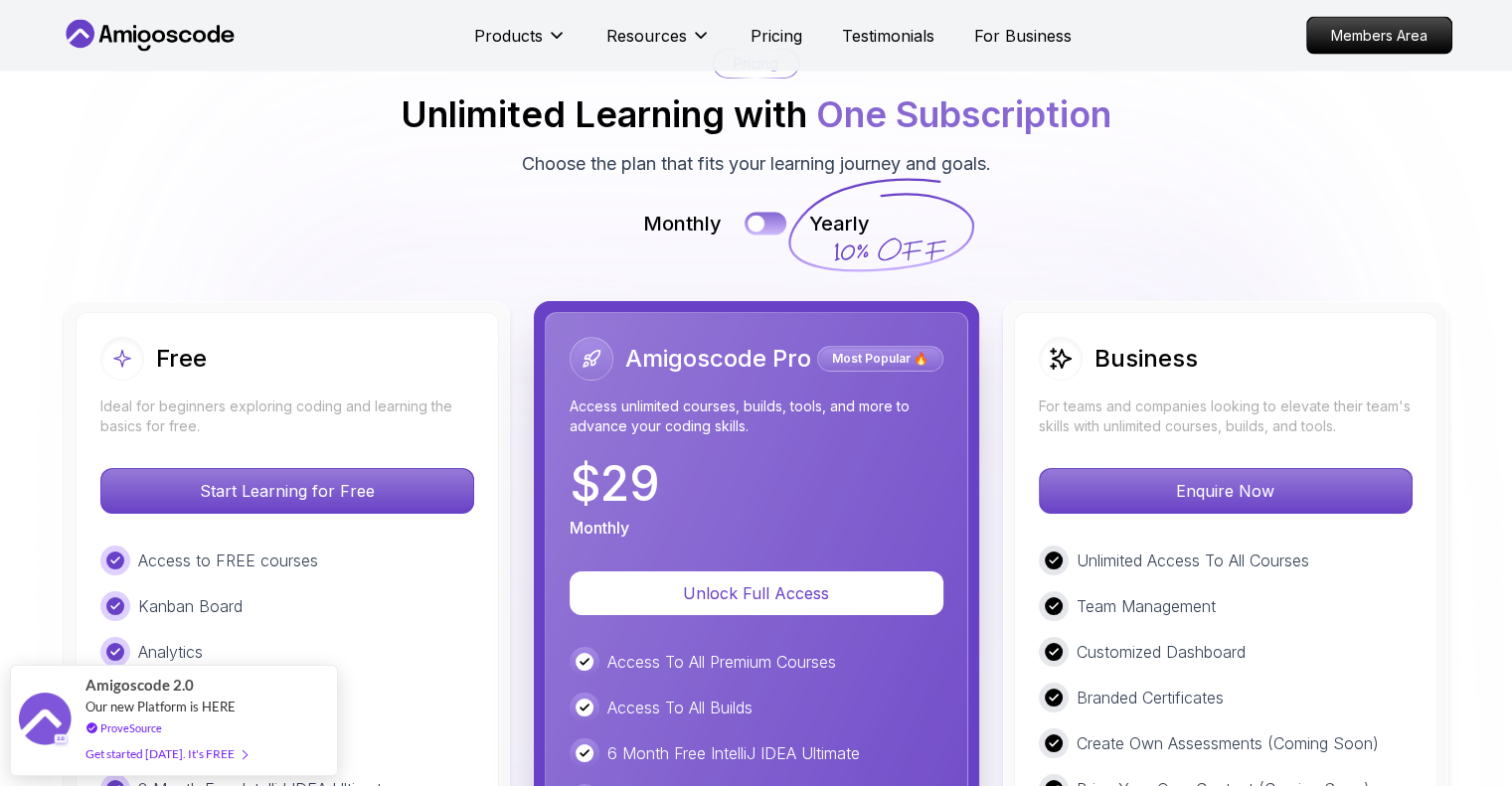 click at bounding box center [765, 223] 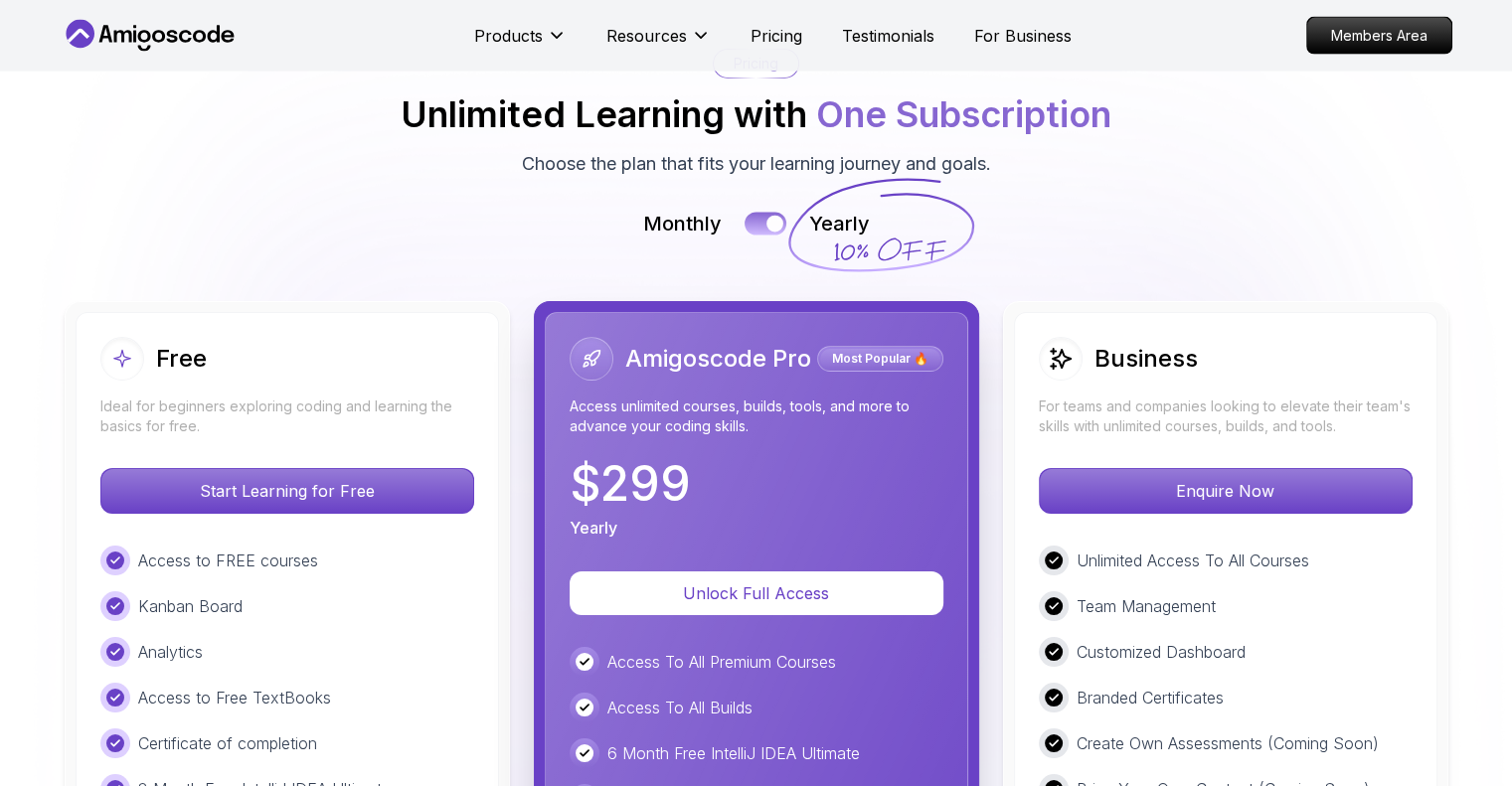 click at bounding box center [774, 223] 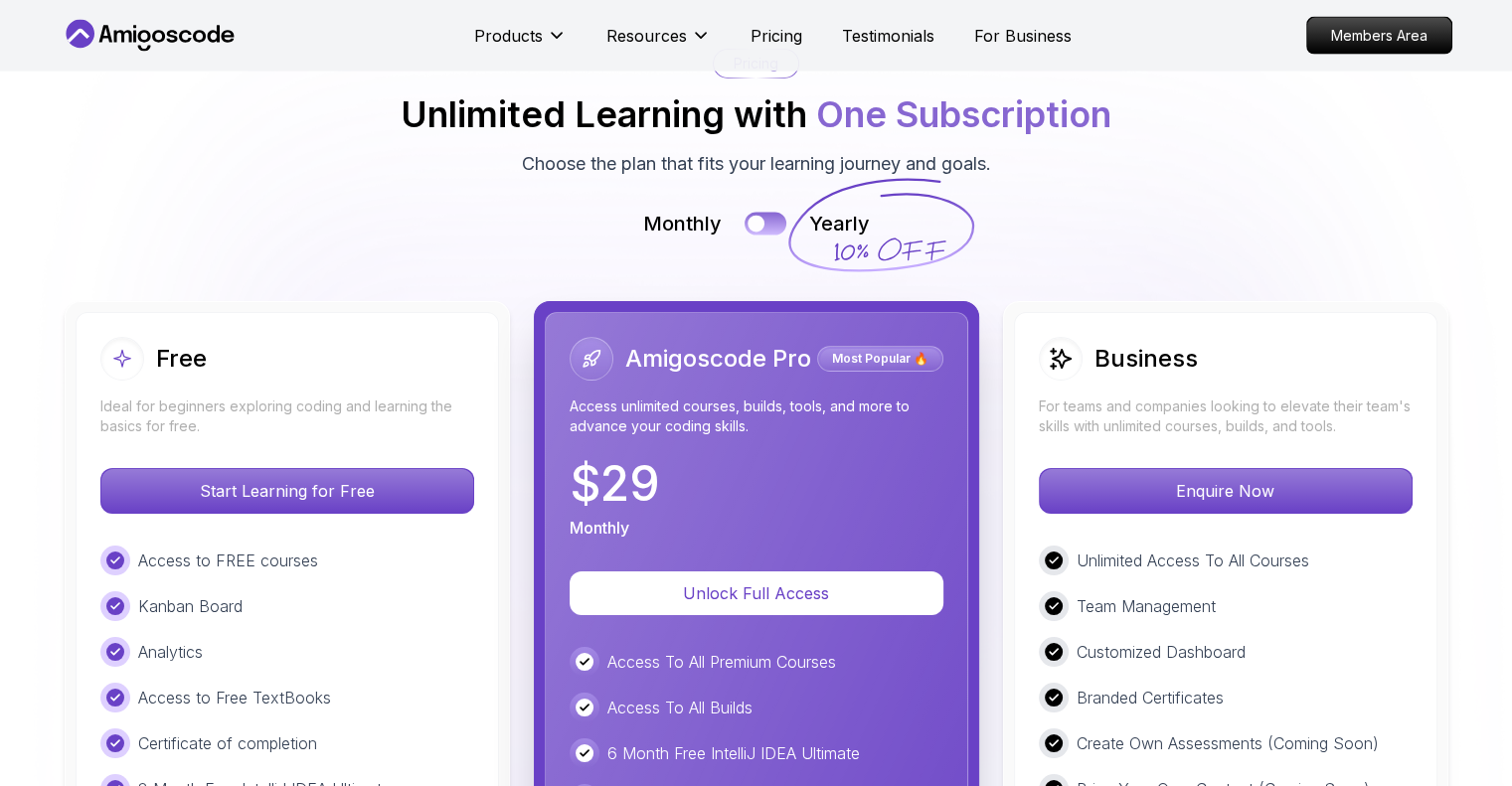 click at bounding box center [765, 223] 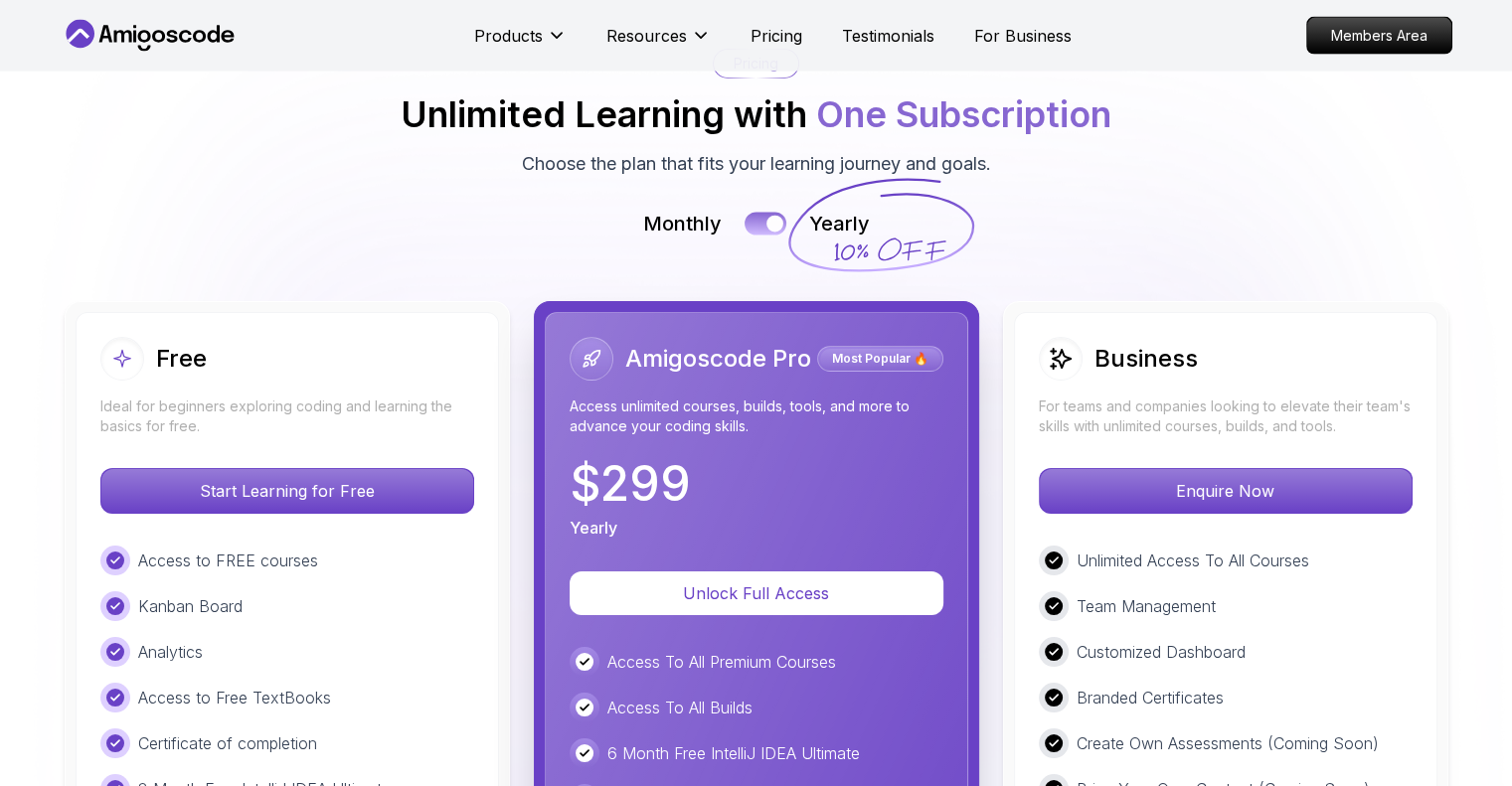 click at bounding box center [765, 223] 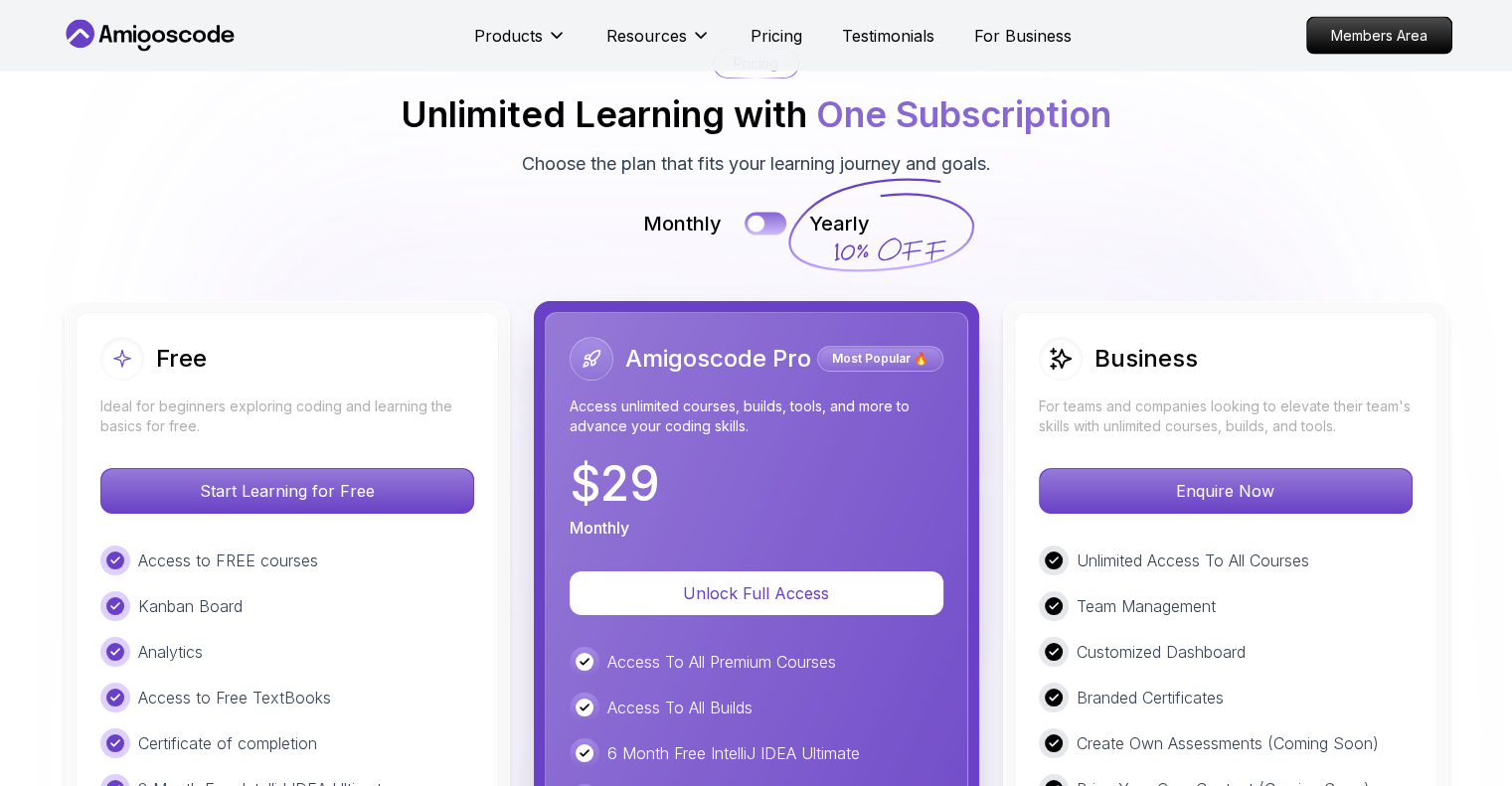 click at bounding box center (765, 223) 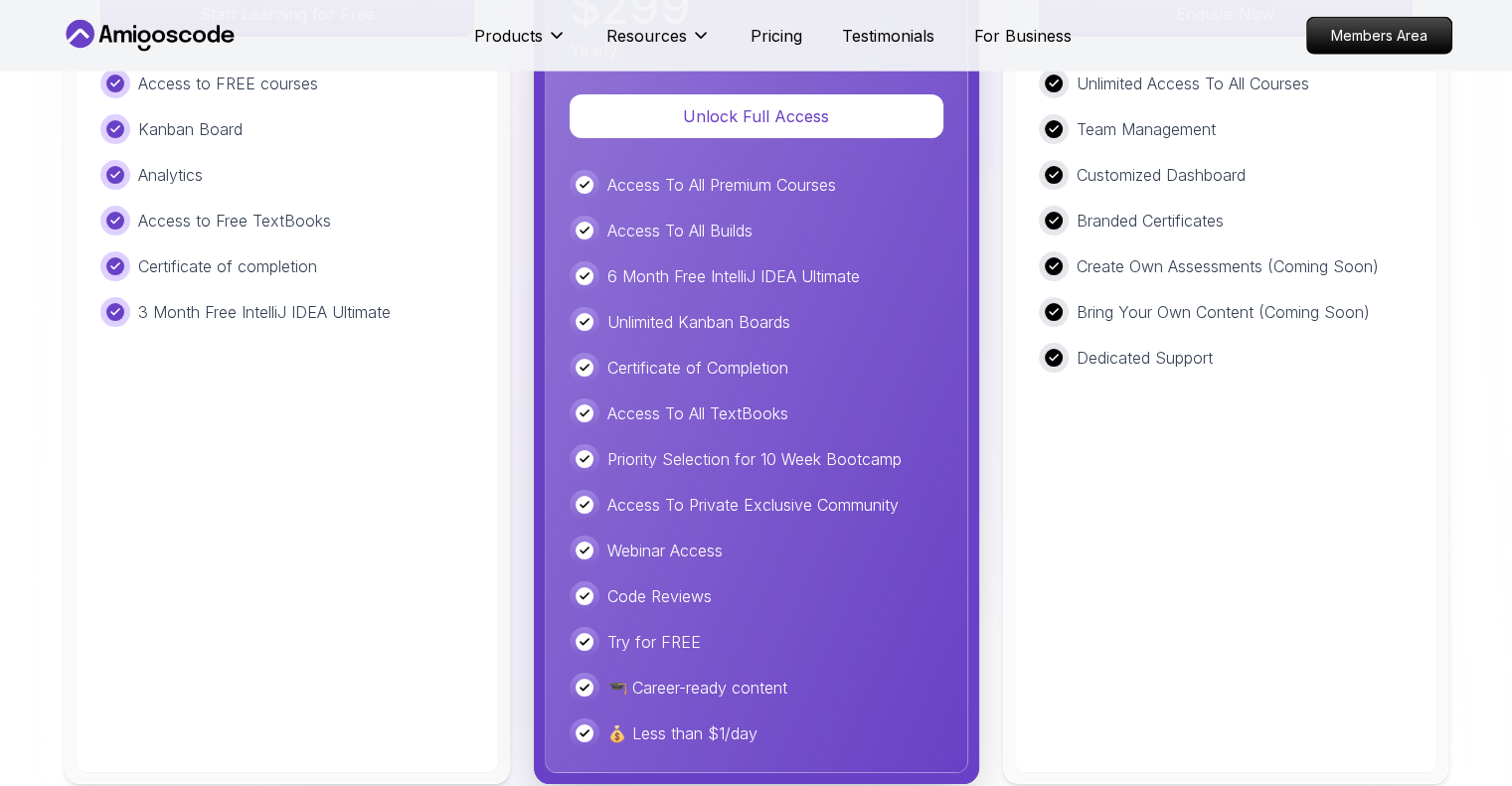 scroll, scrollTop: 4946, scrollLeft: 0, axis: vertical 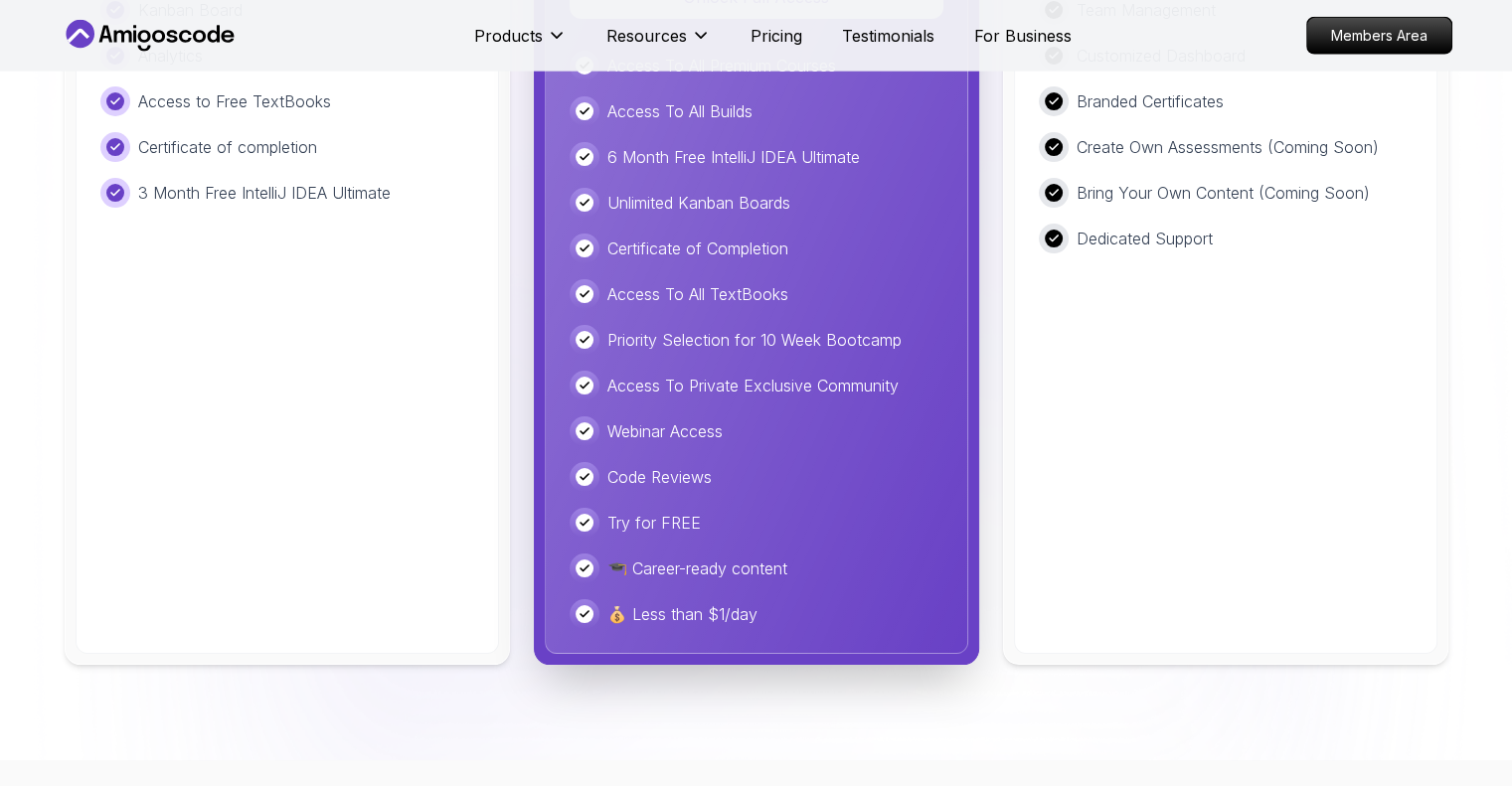 click on "🎓 Career-ready content" at bounding box center (697, 568) 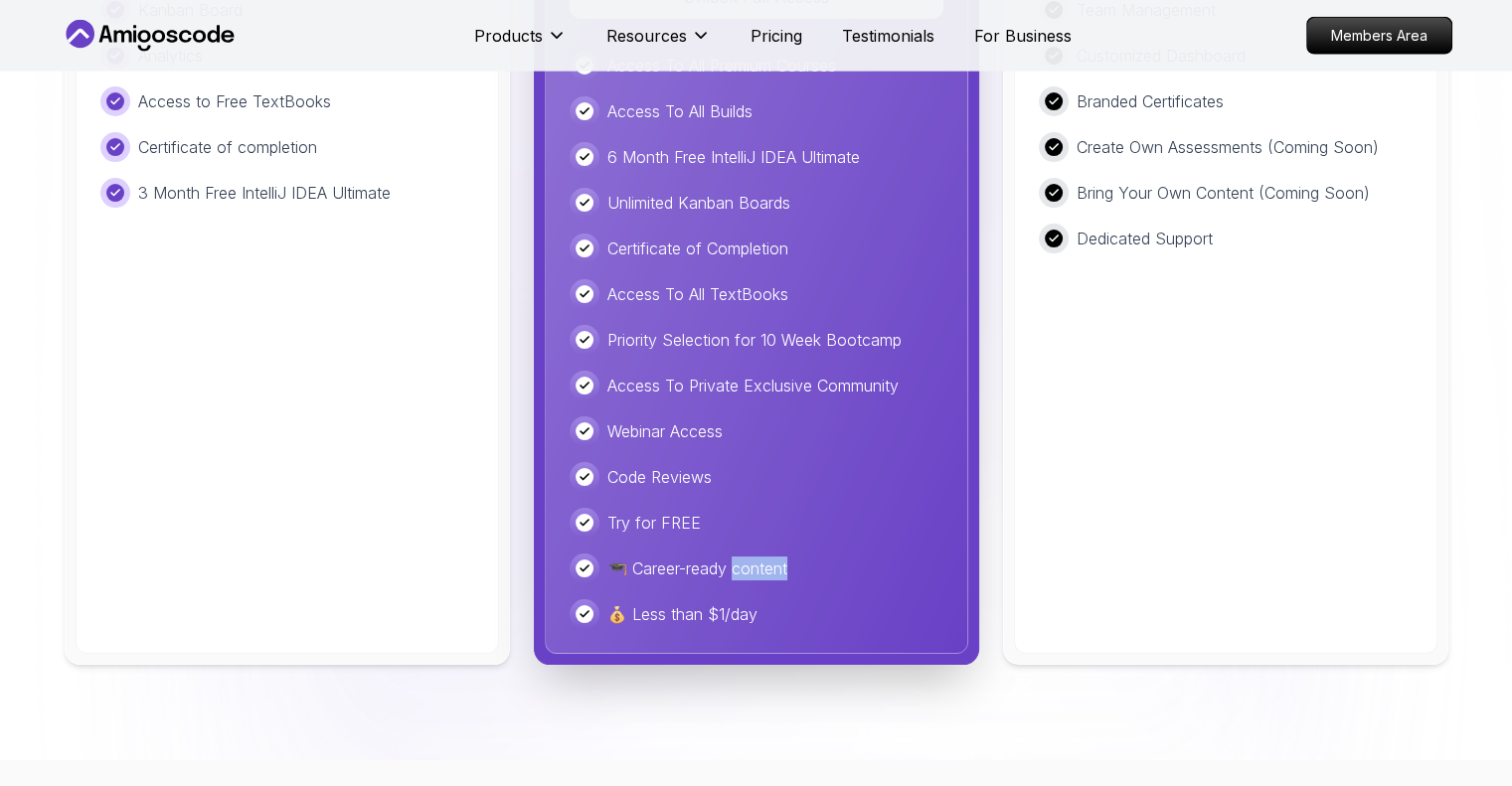 click on "🎓 Career-ready content" at bounding box center [697, 568] 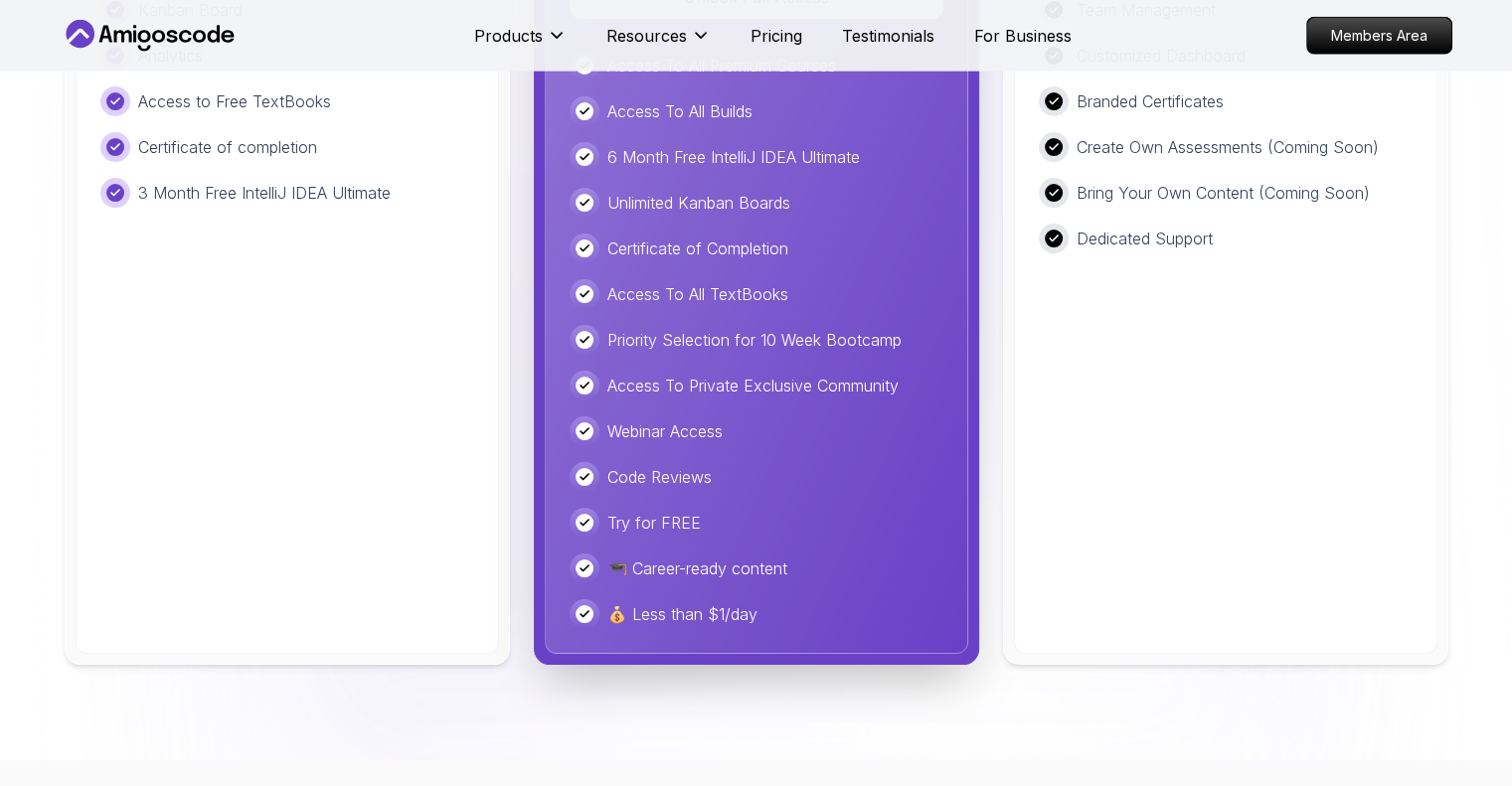 click on "Access To All Premium Courses Access To All Builds 6 Month Free IntelliJ IDEA Ultimate Unlimited Kanban Boards Certificate of Completion Access To All TextBooks Priority Selection for 10 Week Bootcamp Access To Private Exclusive Community Webinar Access Code Reviews Try for FREE 🎓 Career-ready content 💰 Less than $1/day" at bounding box center [756, 340] 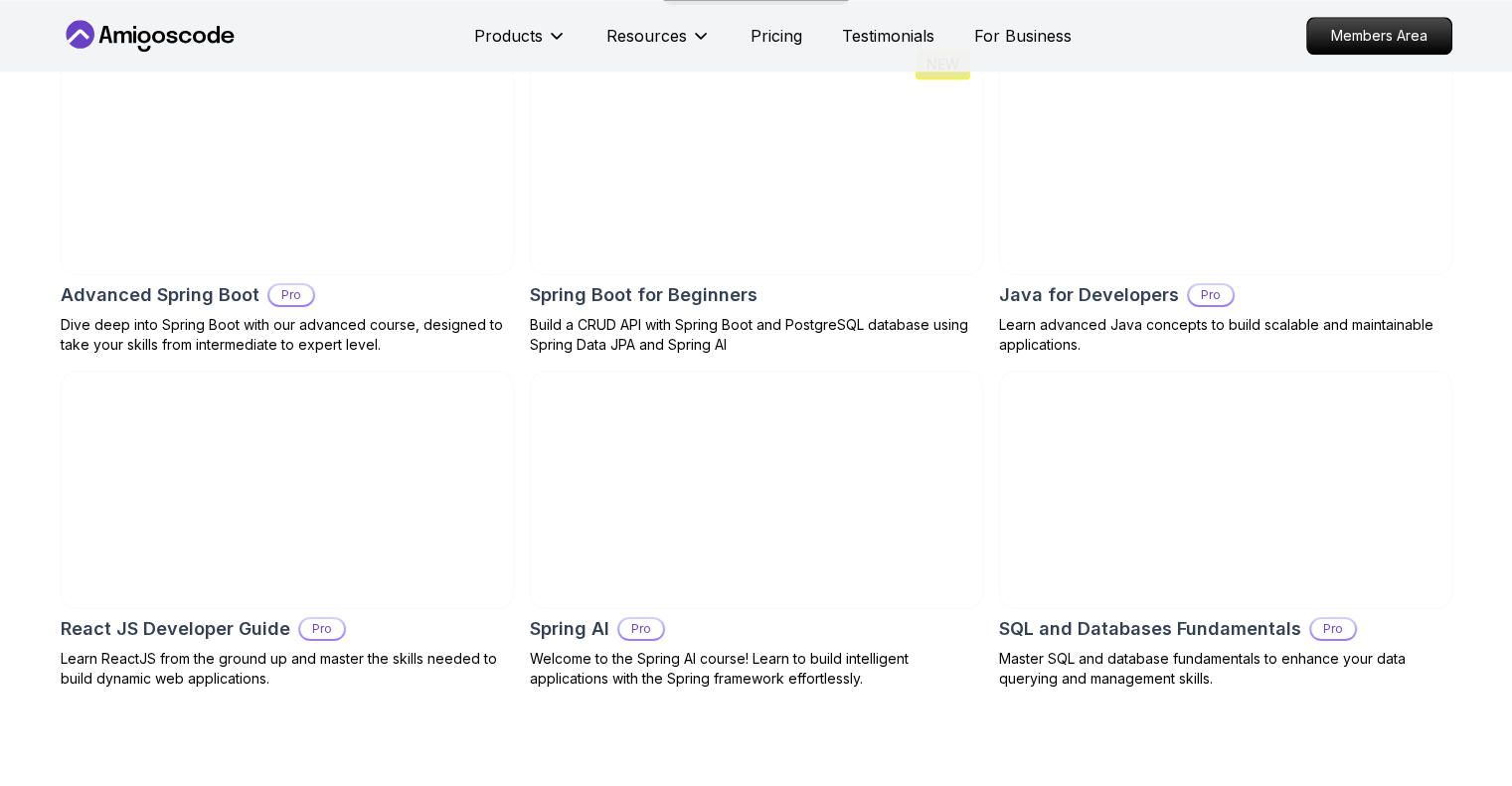 scroll, scrollTop: 0, scrollLeft: 0, axis: both 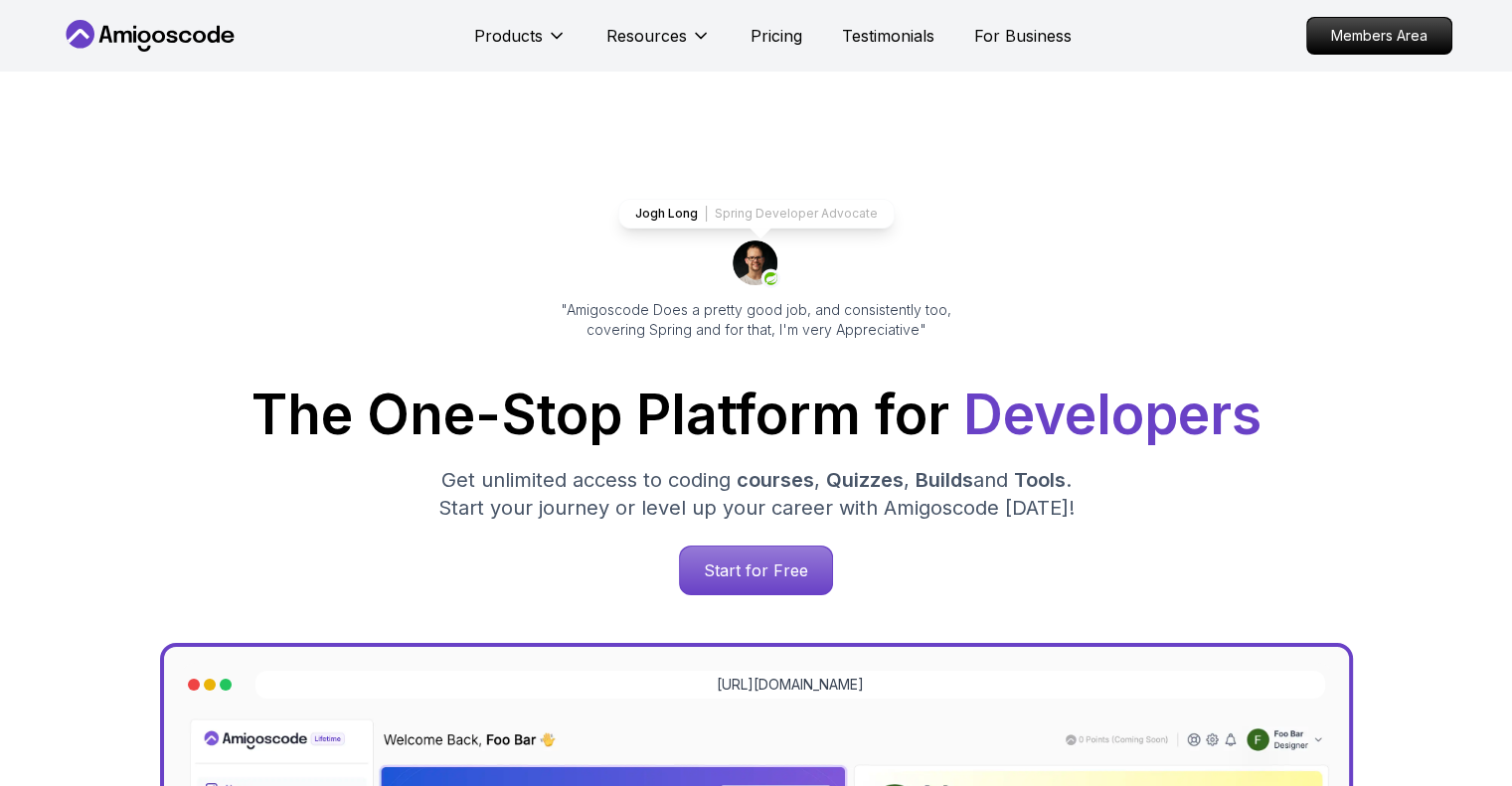 click 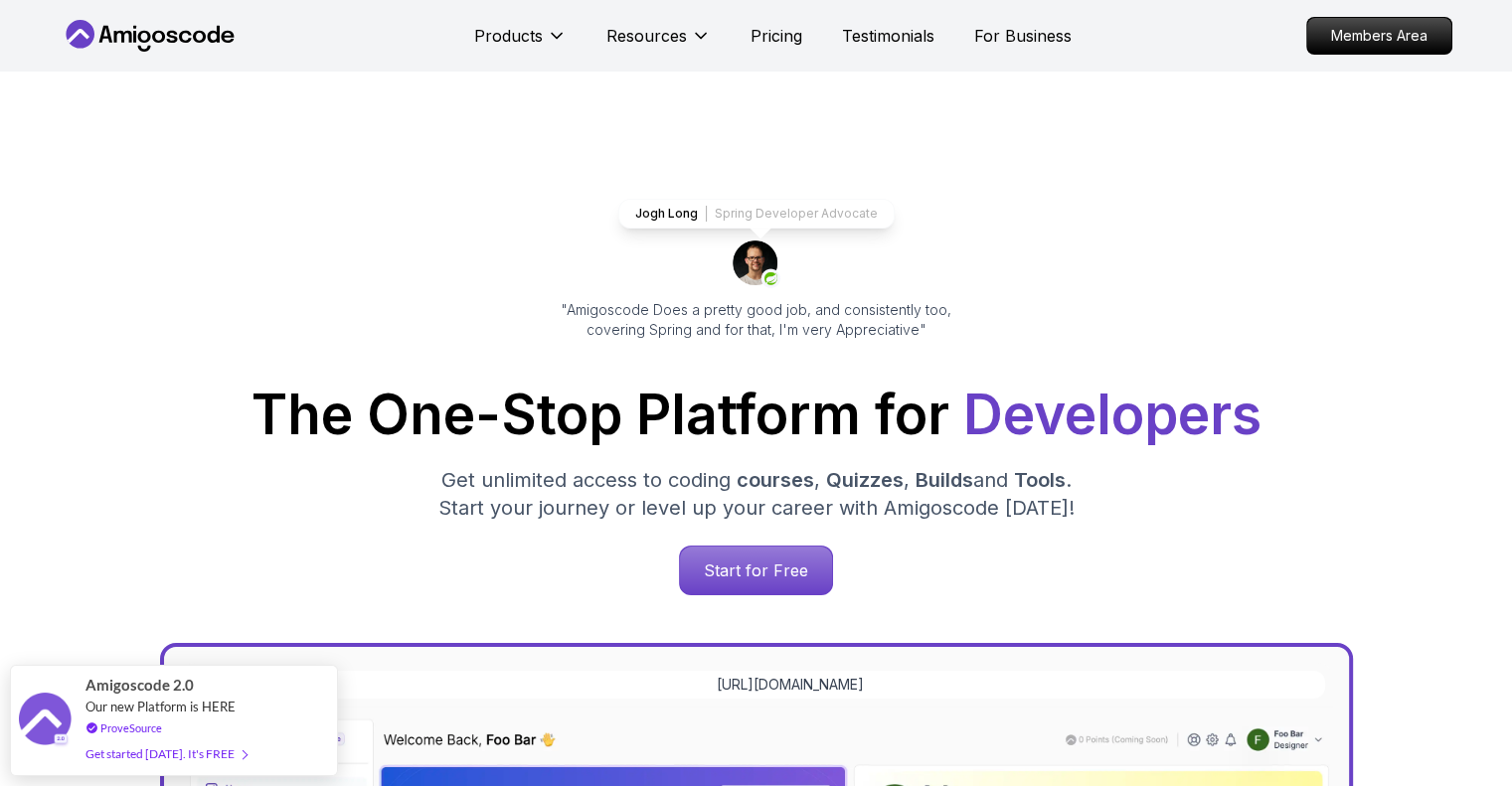 click 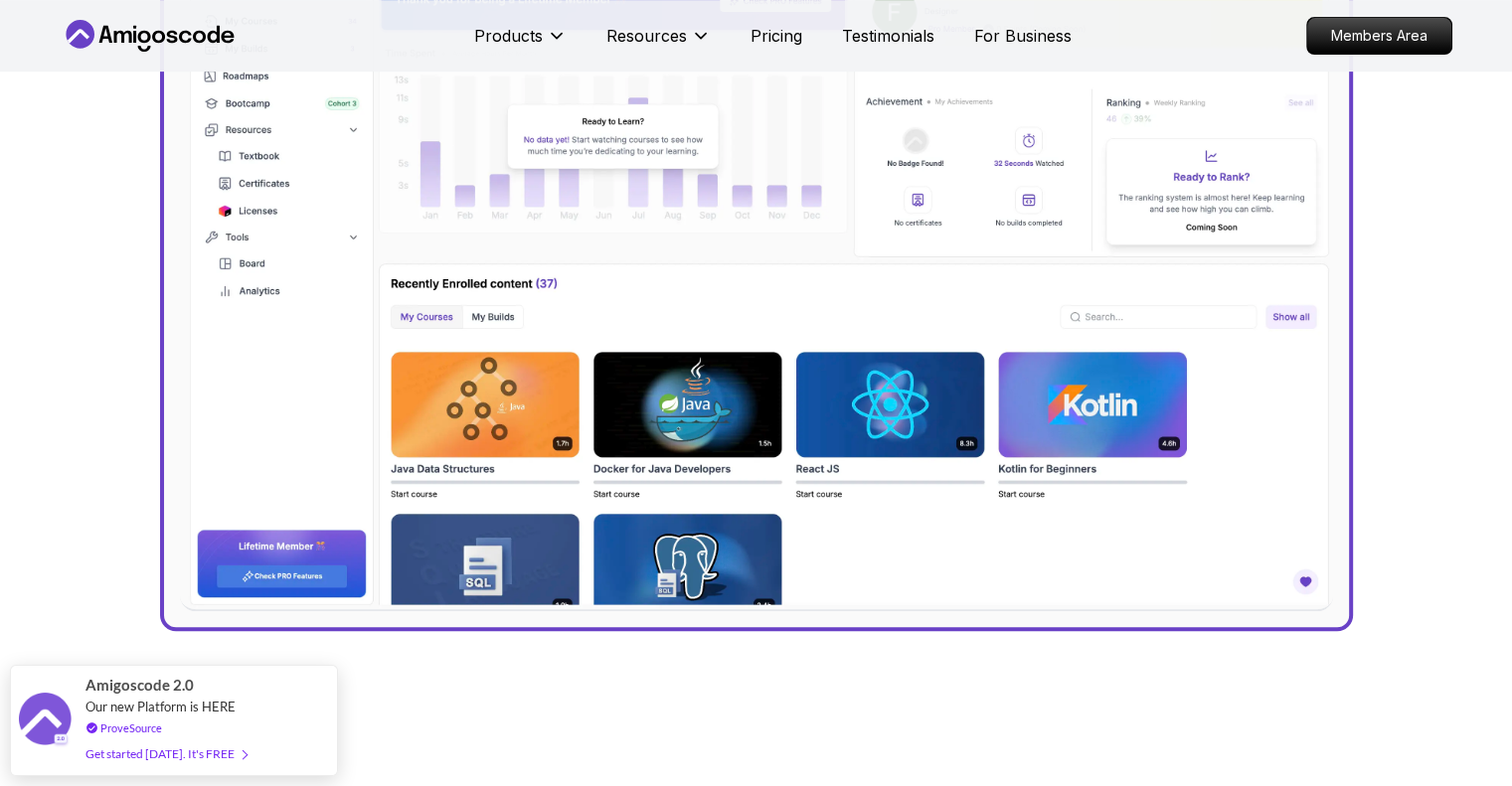 scroll, scrollTop: 199, scrollLeft: 0, axis: vertical 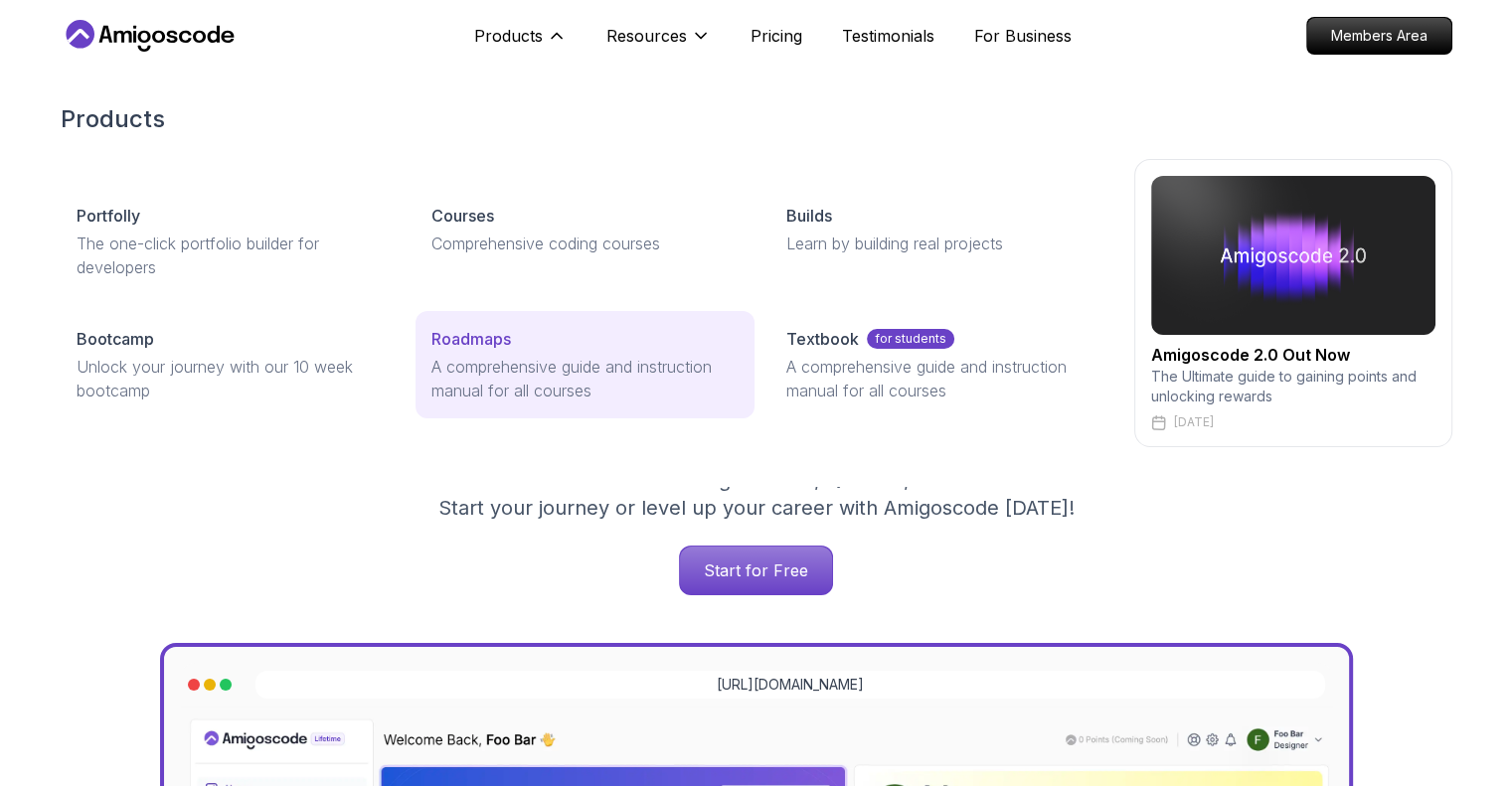click on "Roadmaps" at bounding box center (585, 339) 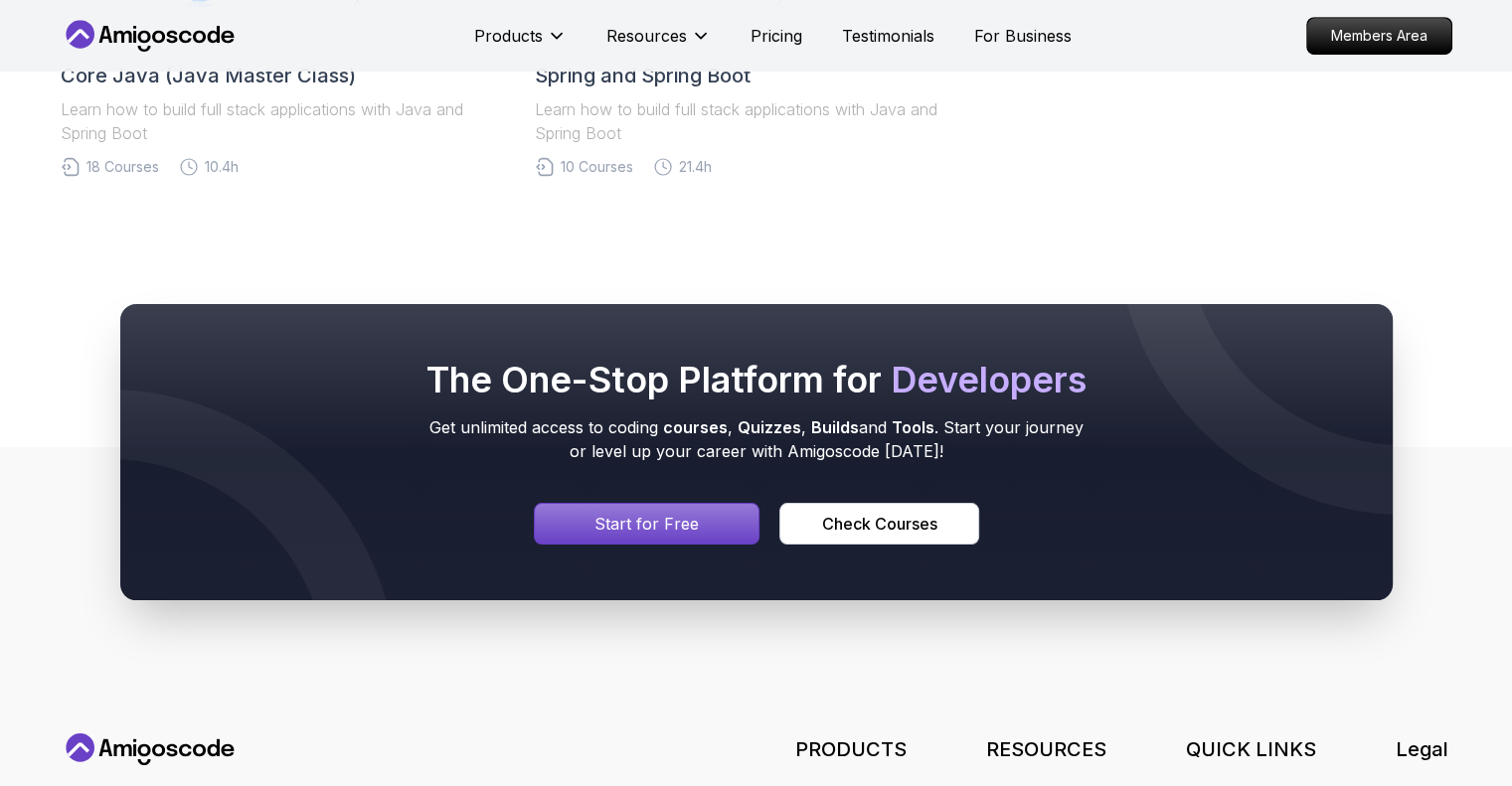 scroll, scrollTop: 1646, scrollLeft: 0, axis: vertical 